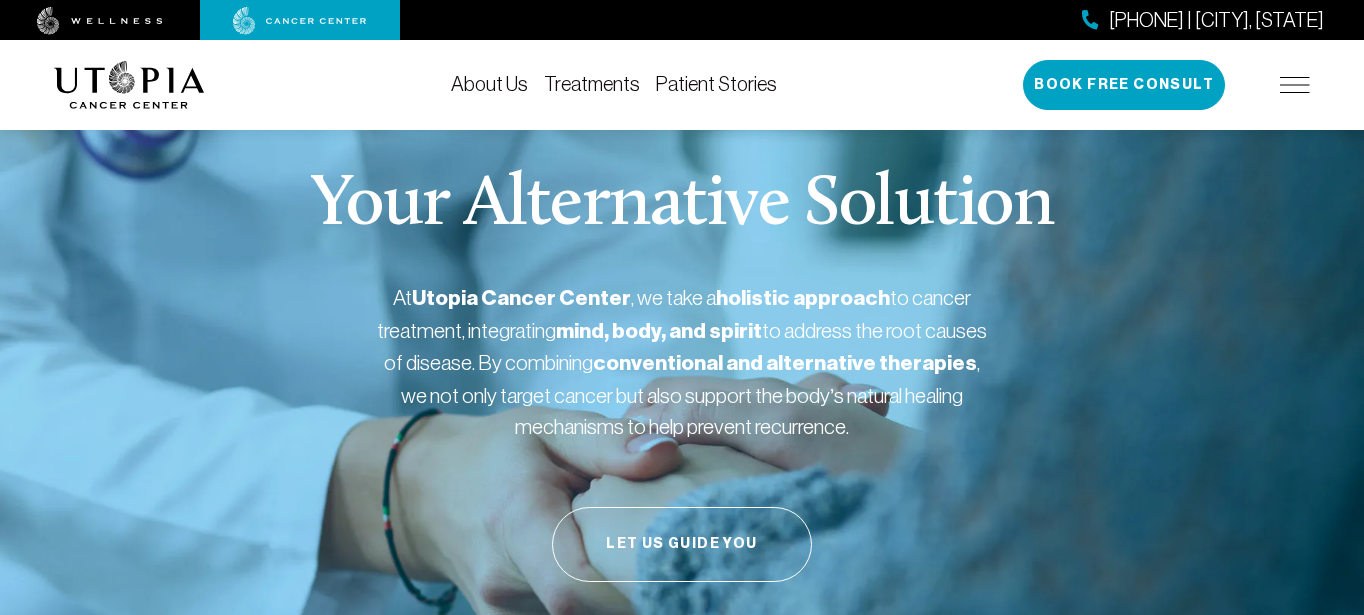 scroll, scrollTop: 0, scrollLeft: 0, axis: both 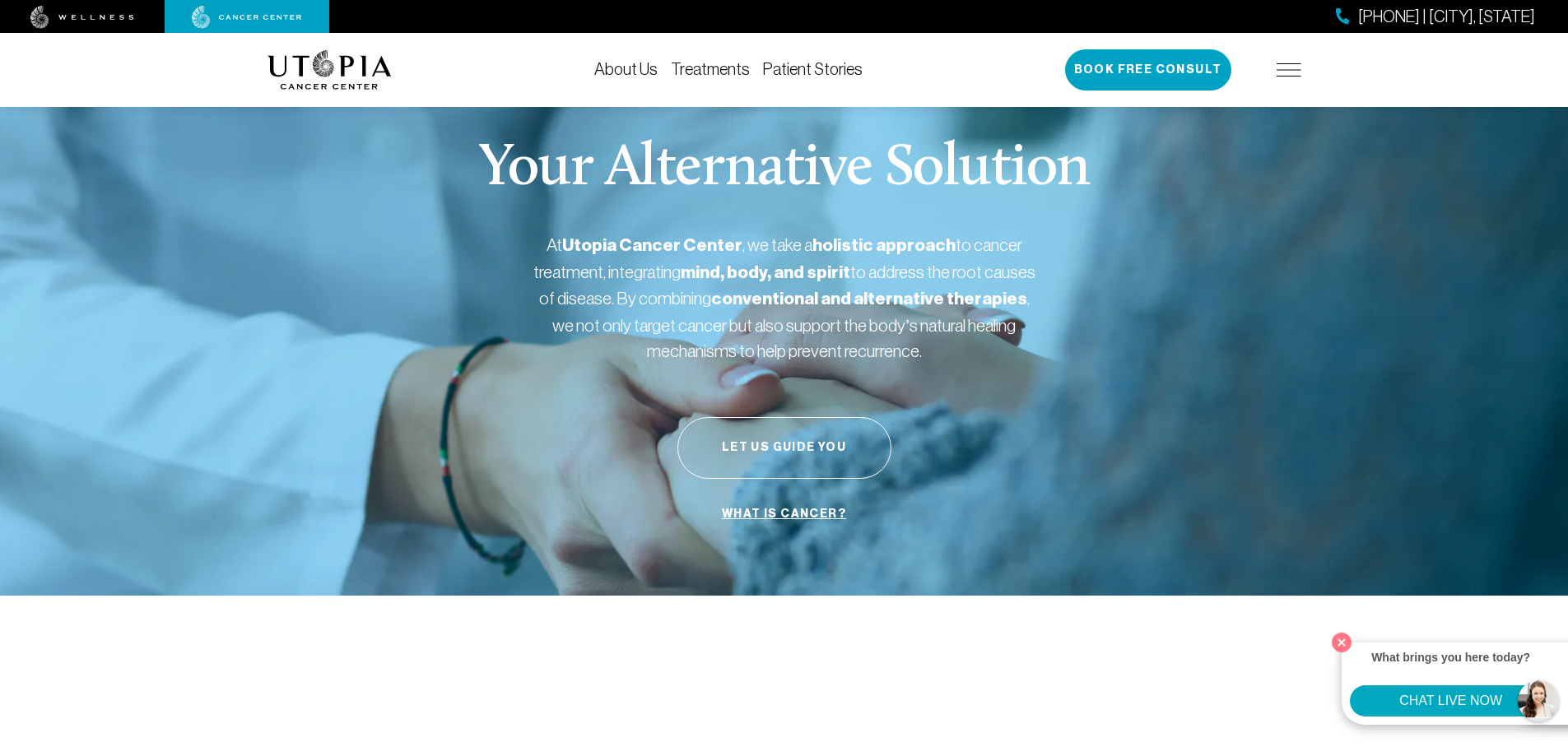 click on "About Us" at bounding box center [626, 70] 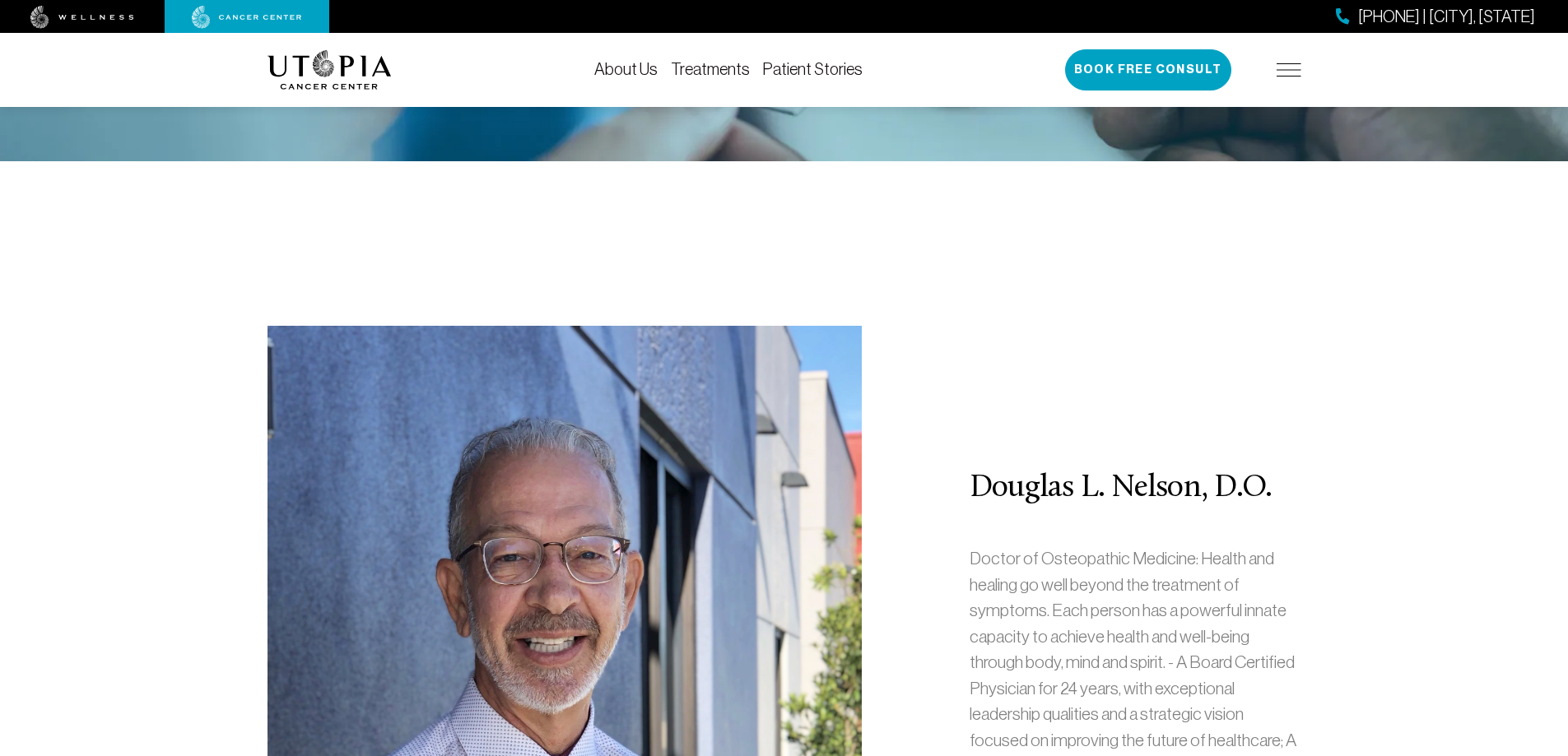 scroll, scrollTop: 0, scrollLeft: 0, axis: both 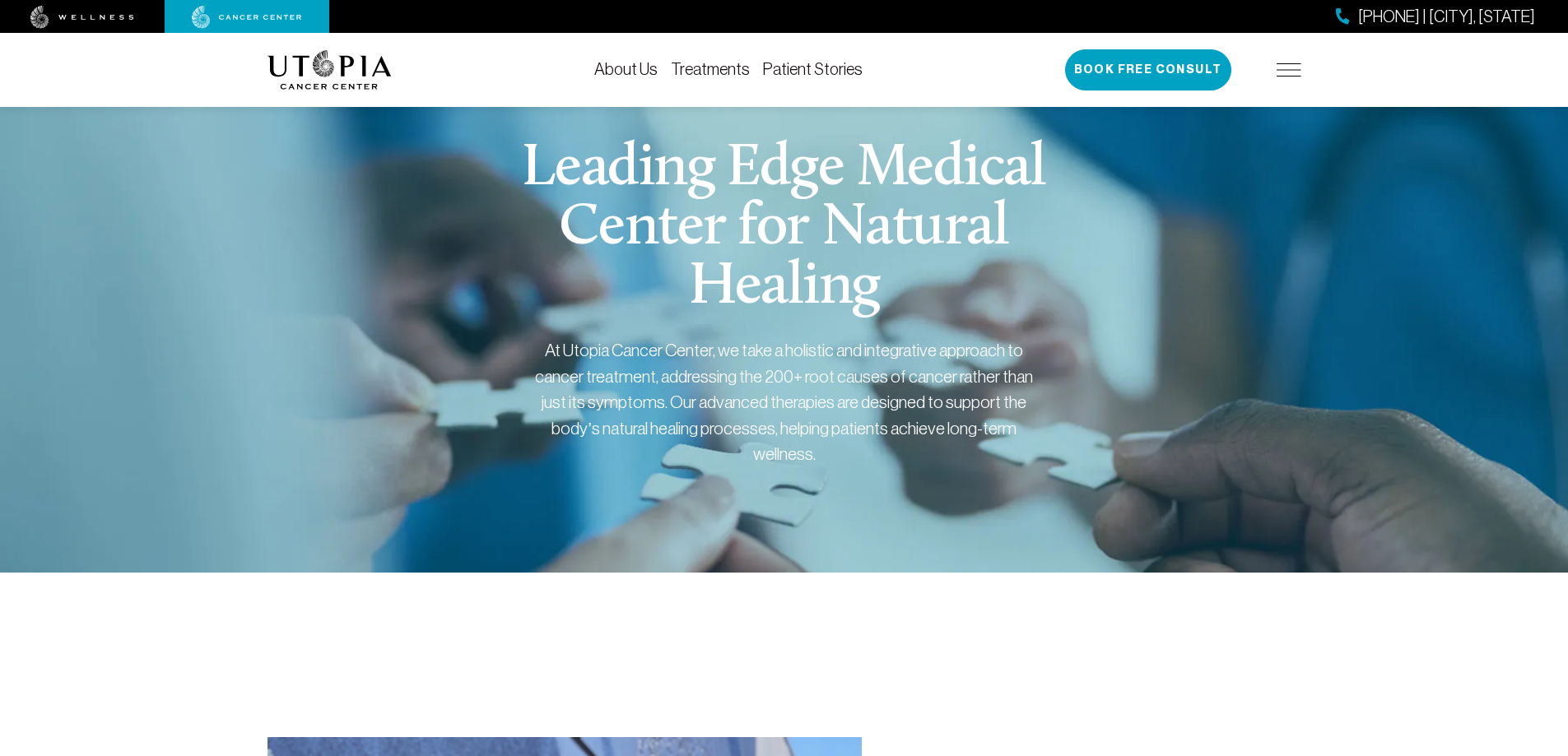 click on "Treatments" at bounding box center [710, 69] 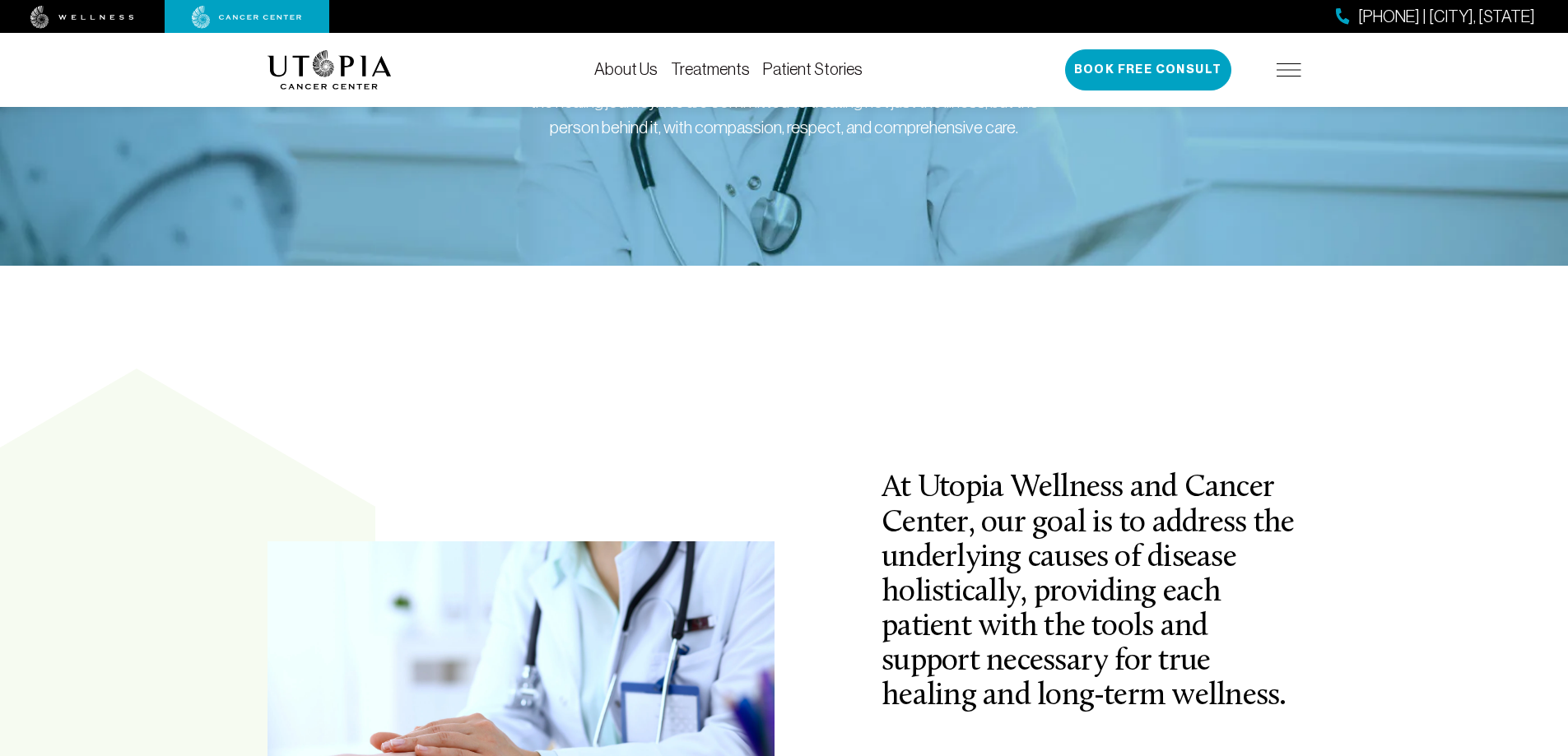 scroll, scrollTop: 0, scrollLeft: 0, axis: both 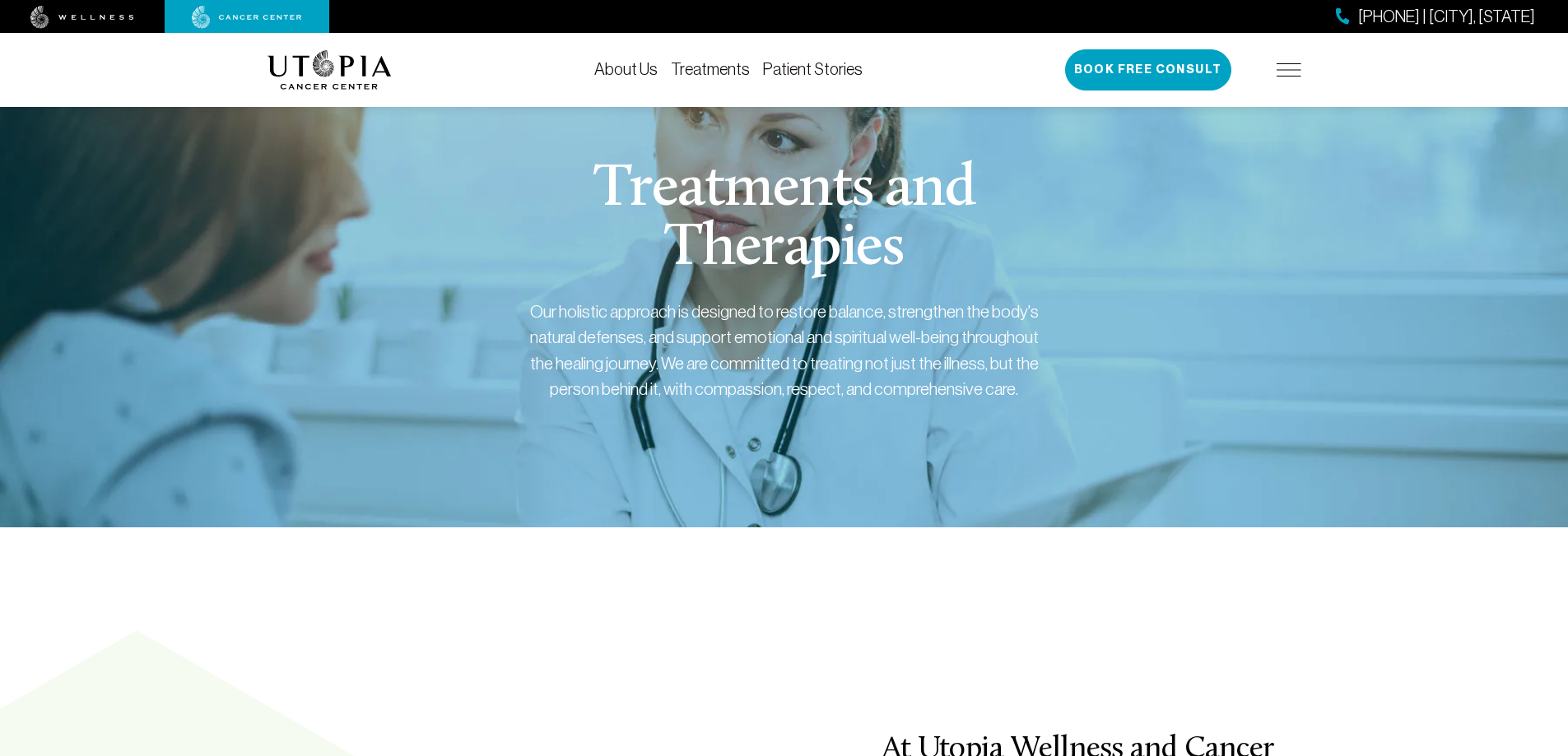 click on "Patient Stories" at bounding box center (812, 69) 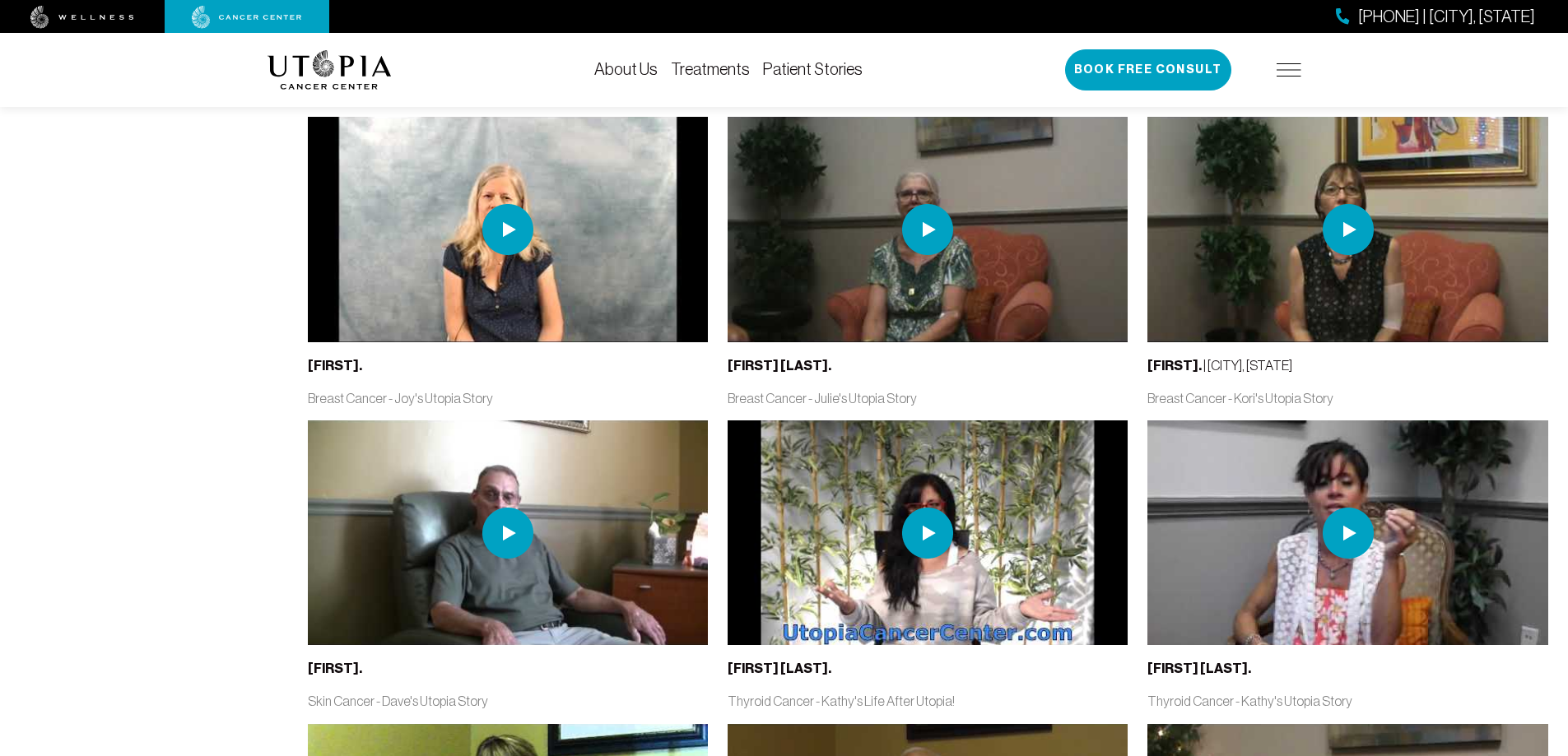 scroll, scrollTop: 1316, scrollLeft: 0, axis: vertical 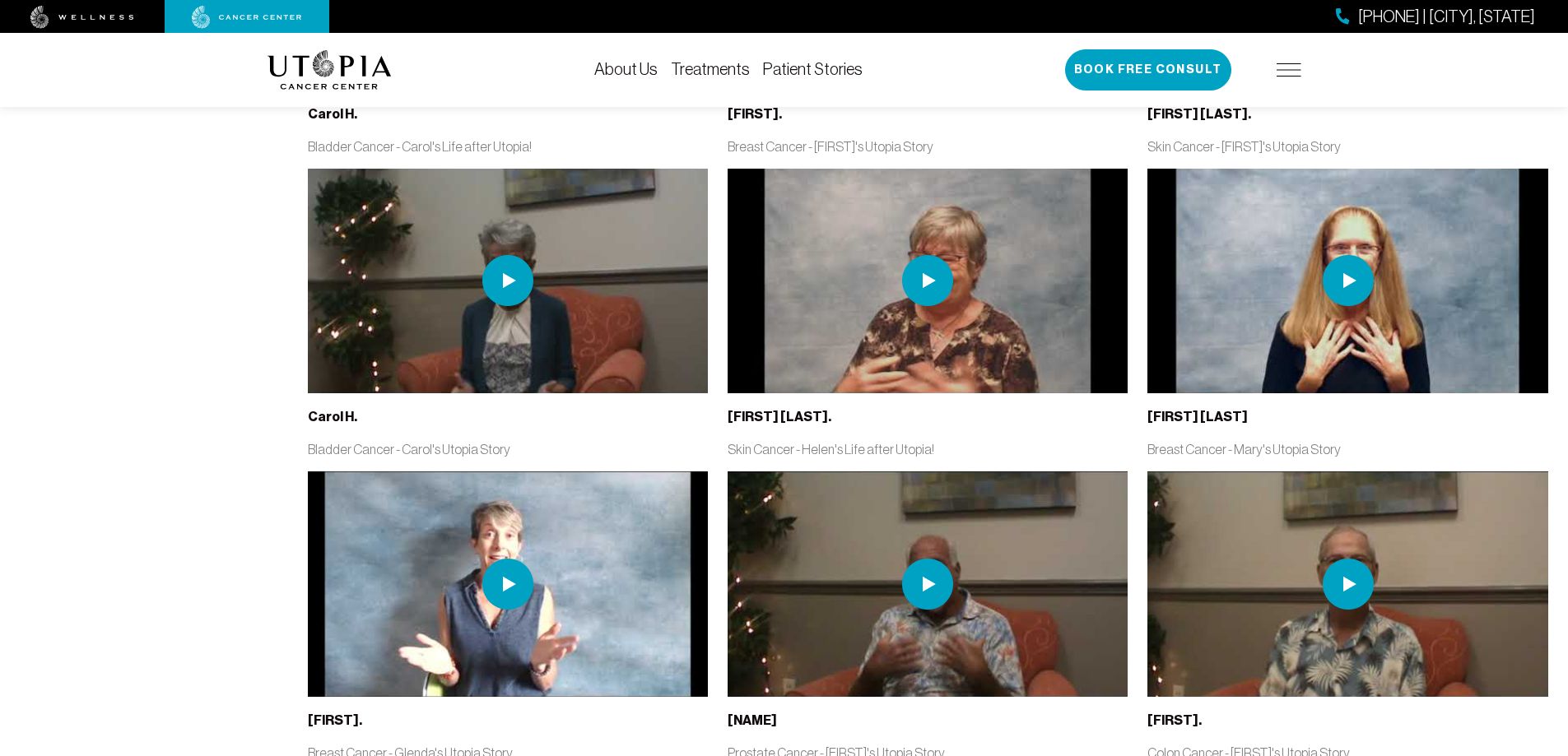 click at bounding box center [1289, 70] 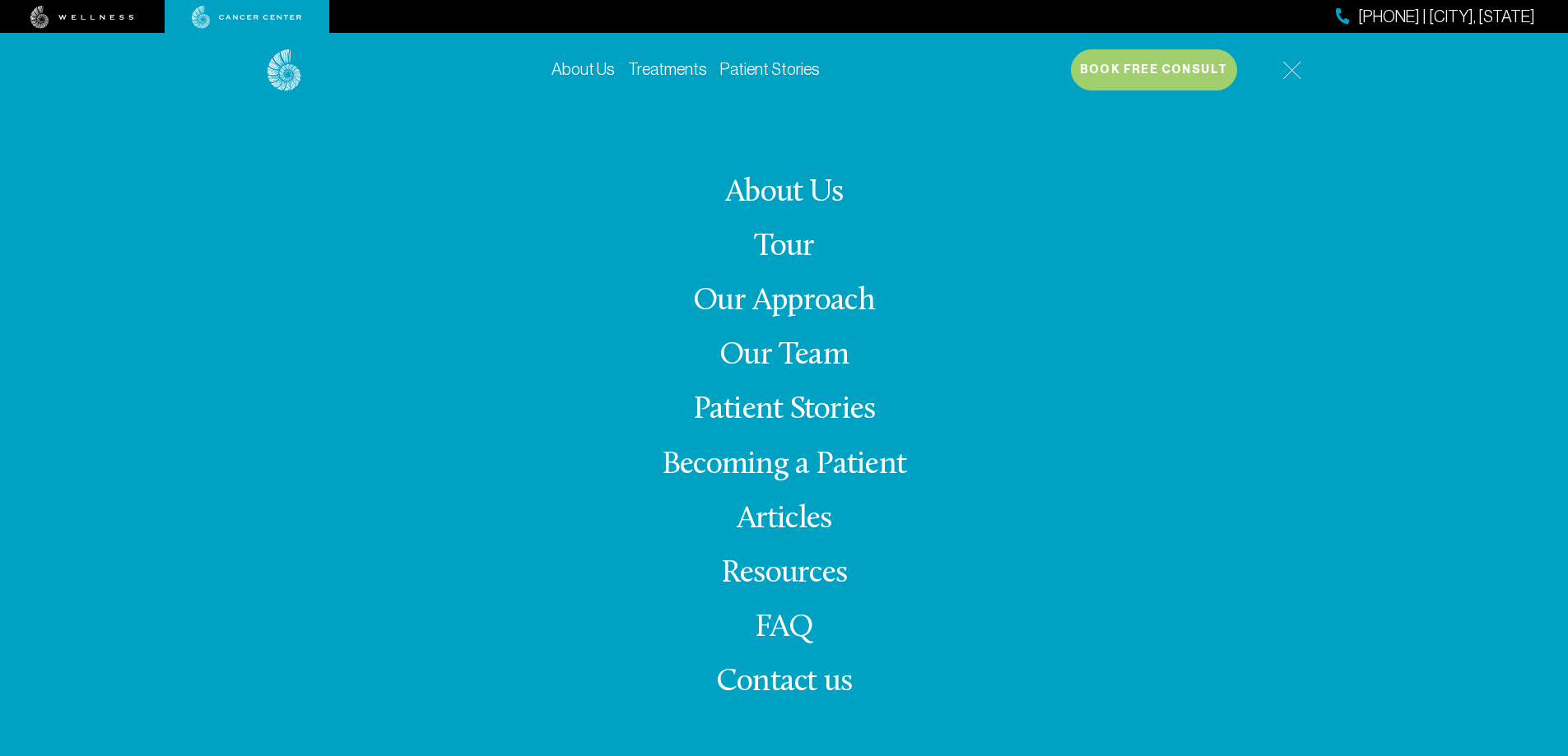 click on "Our Team" at bounding box center [784, 355] 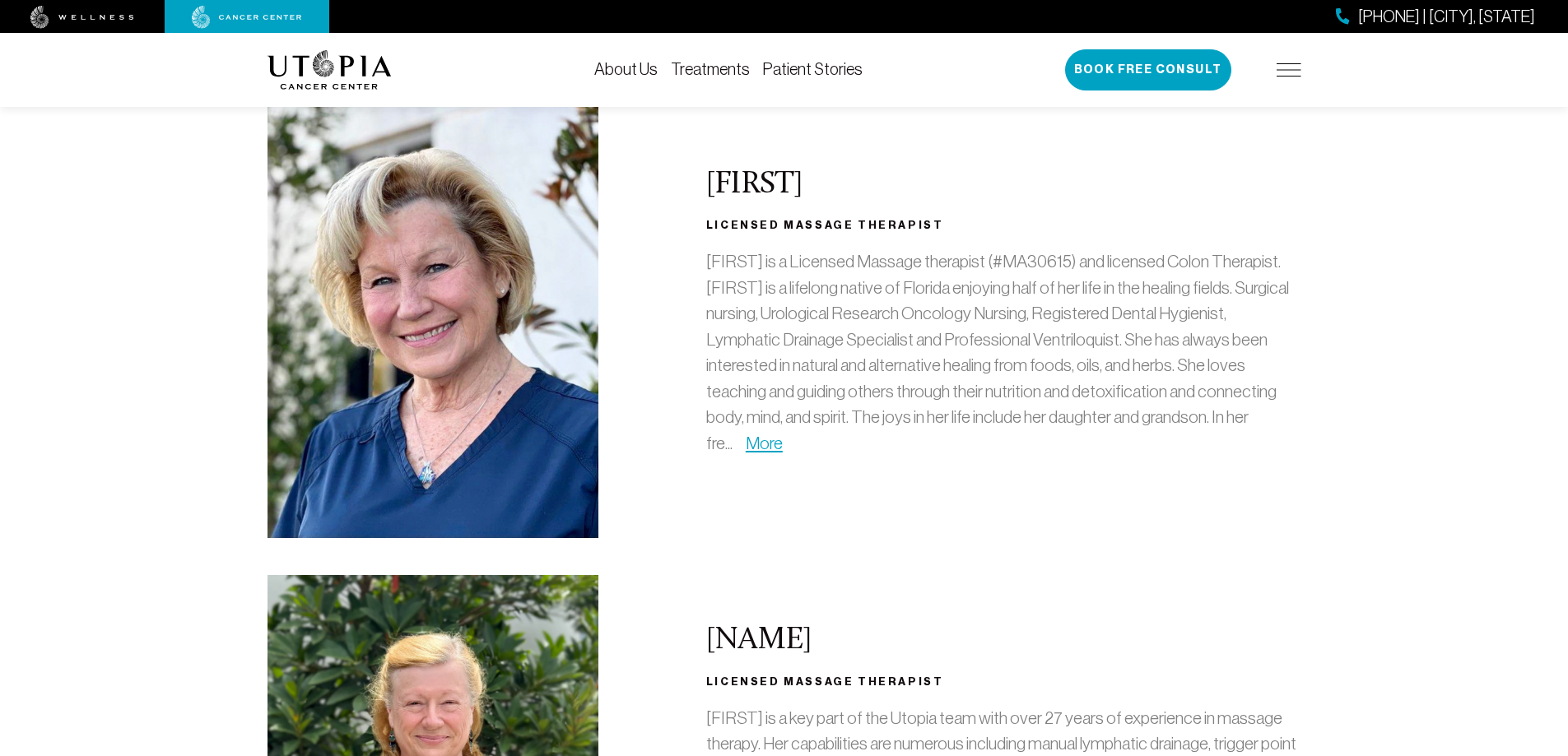 scroll, scrollTop: 1679, scrollLeft: 0, axis: vertical 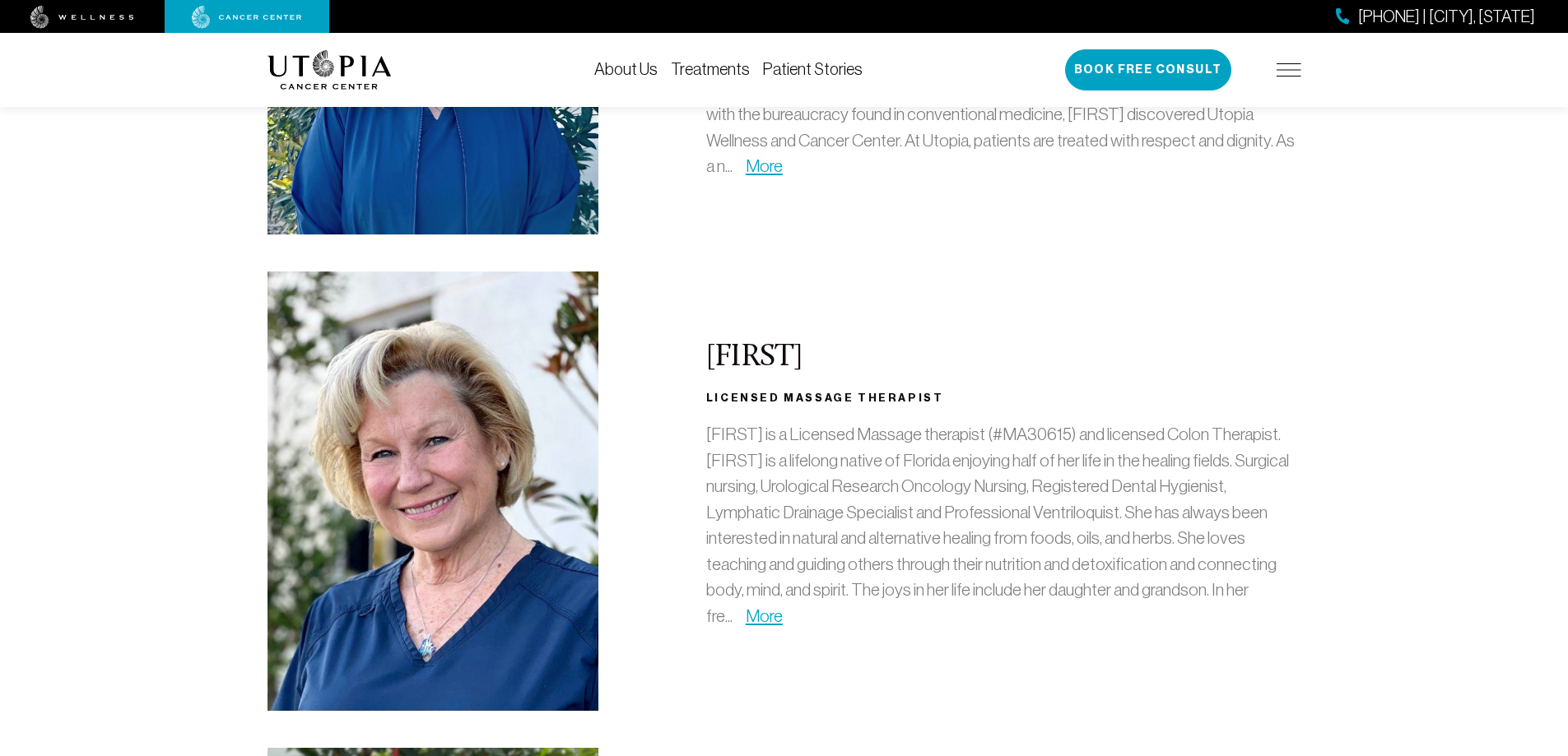 click at bounding box center [1289, 70] 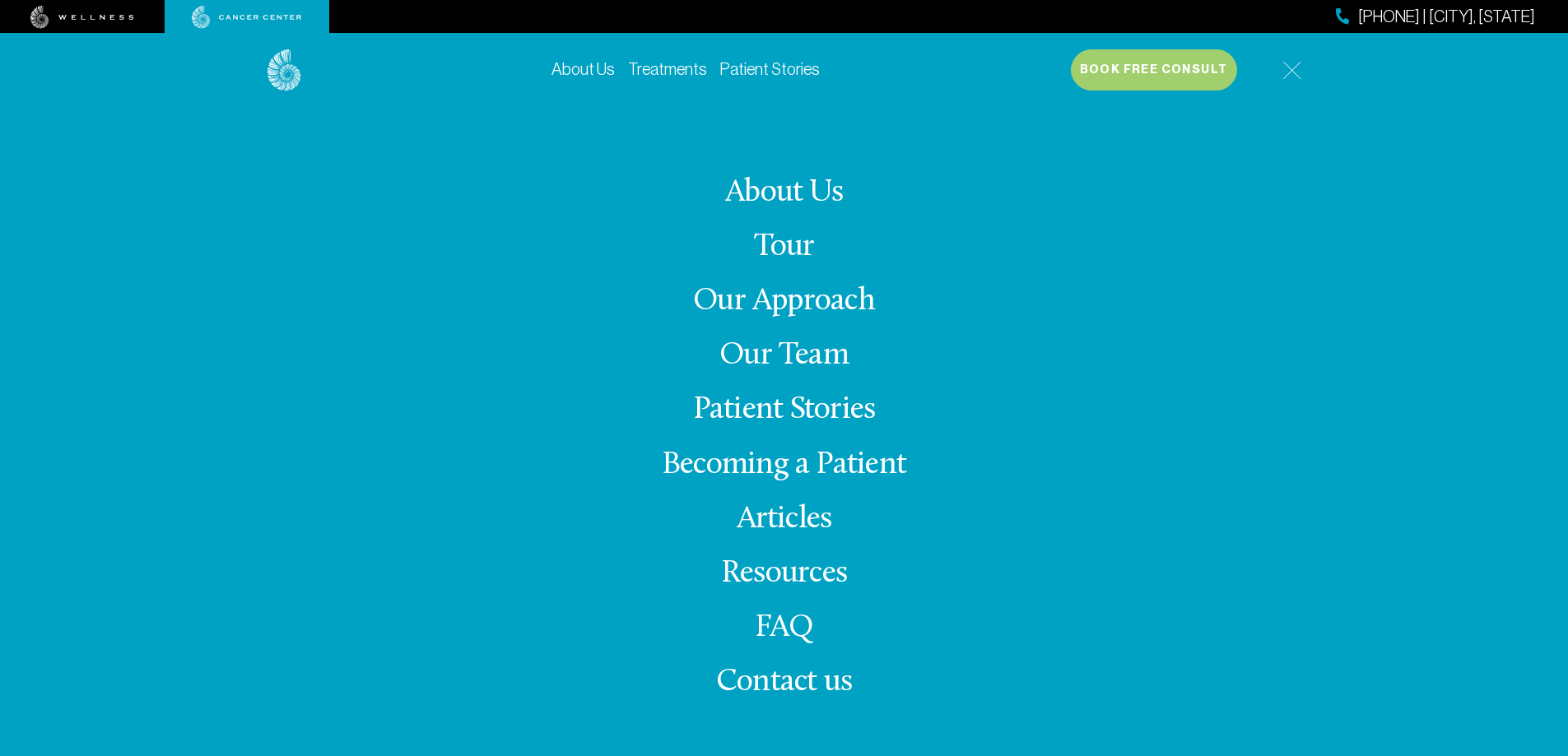 click on "FAQ" at bounding box center (784, 628) 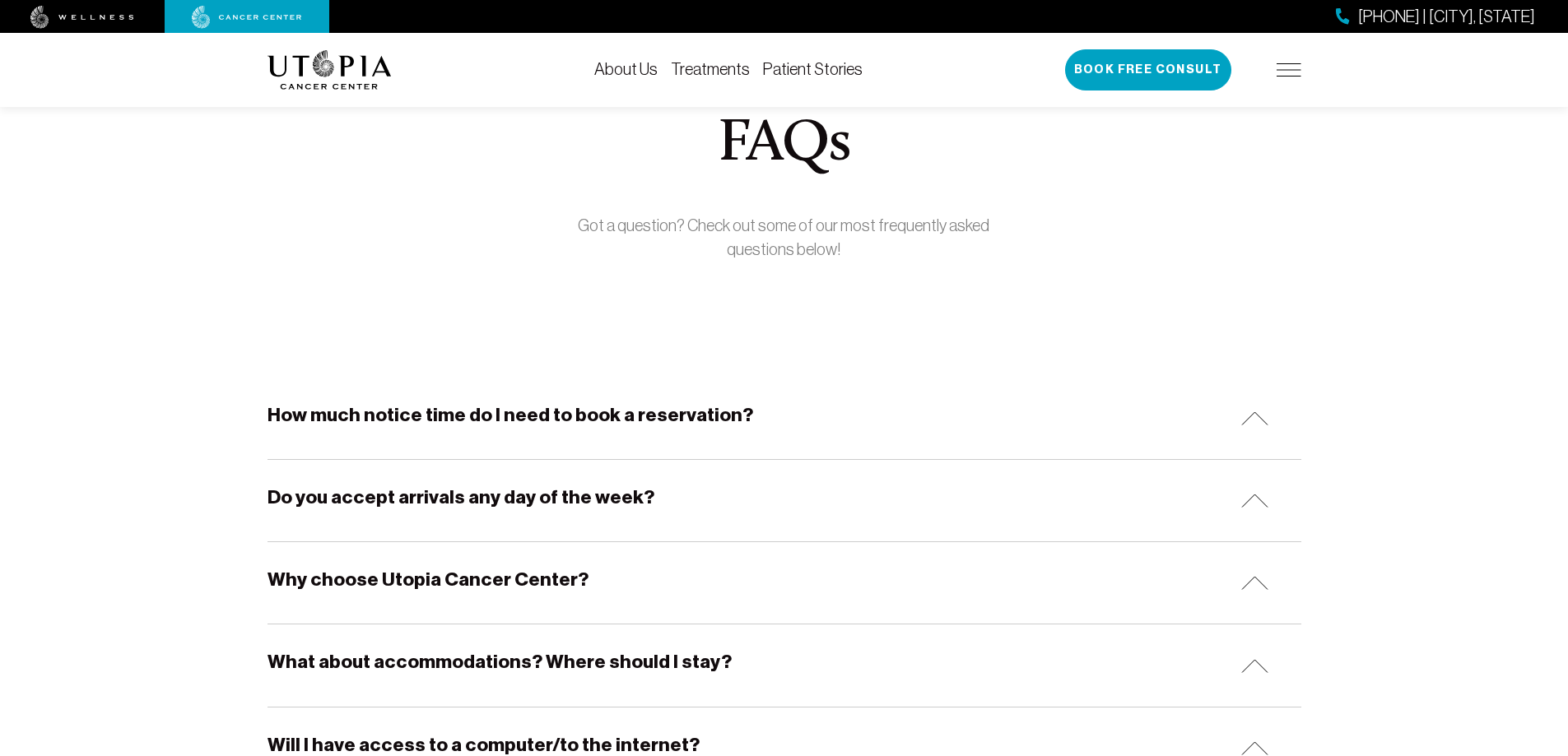 scroll, scrollTop: 165, scrollLeft: 0, axis: vertical 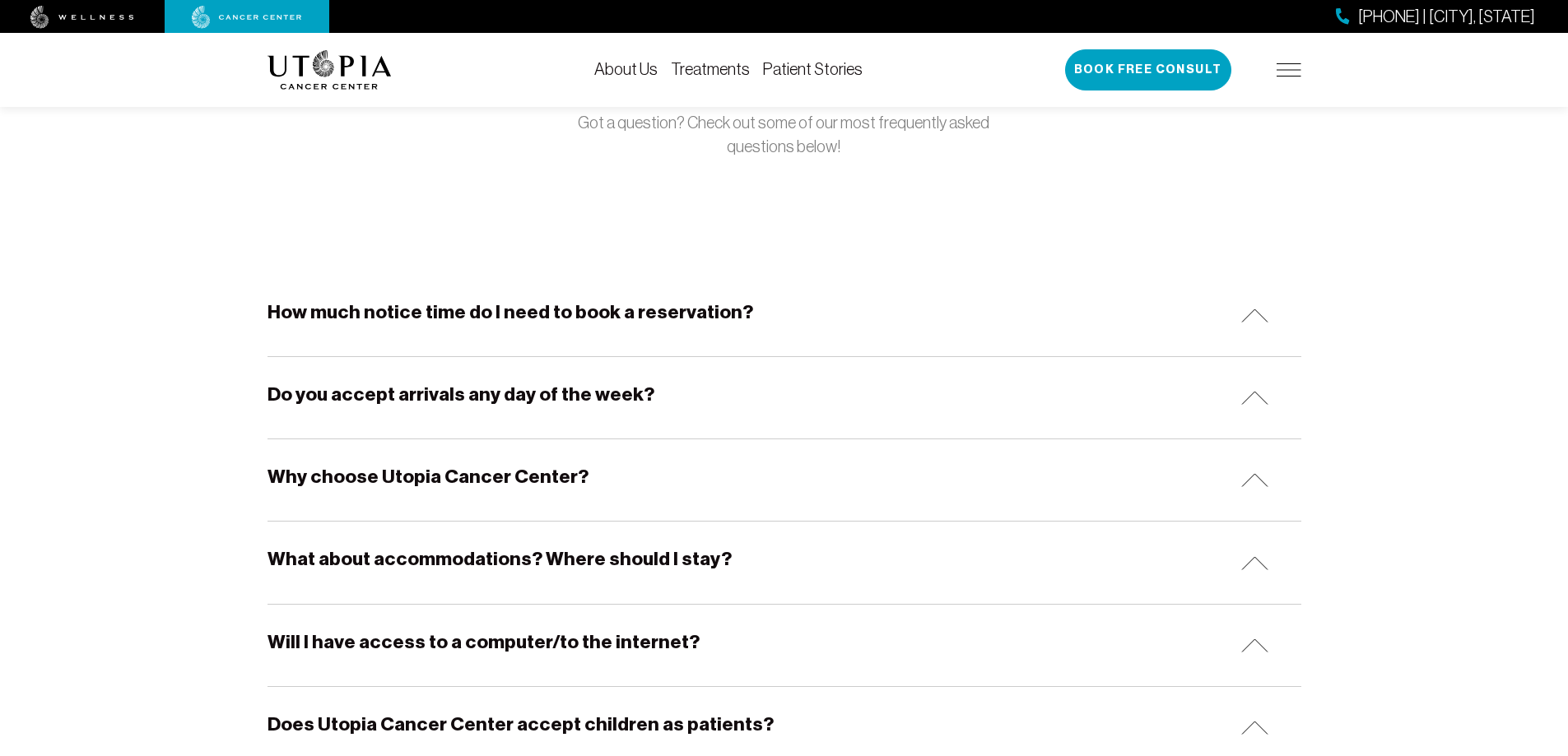 click on "How much notice time do I need to book a reservation?" at bounding box center [784, 315] 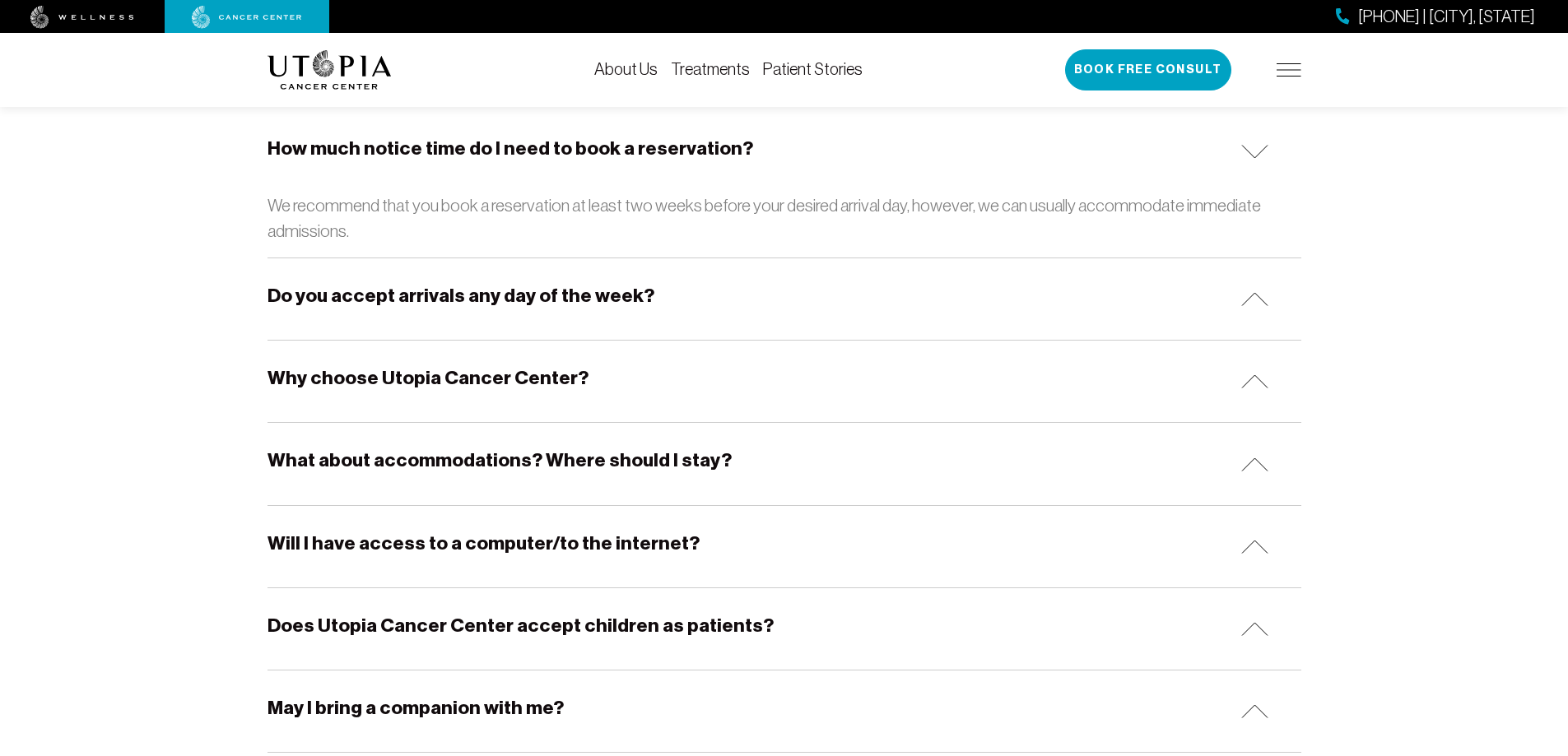 scroll, scrollTop: 329, scrollLeft: 0, axis: vertical 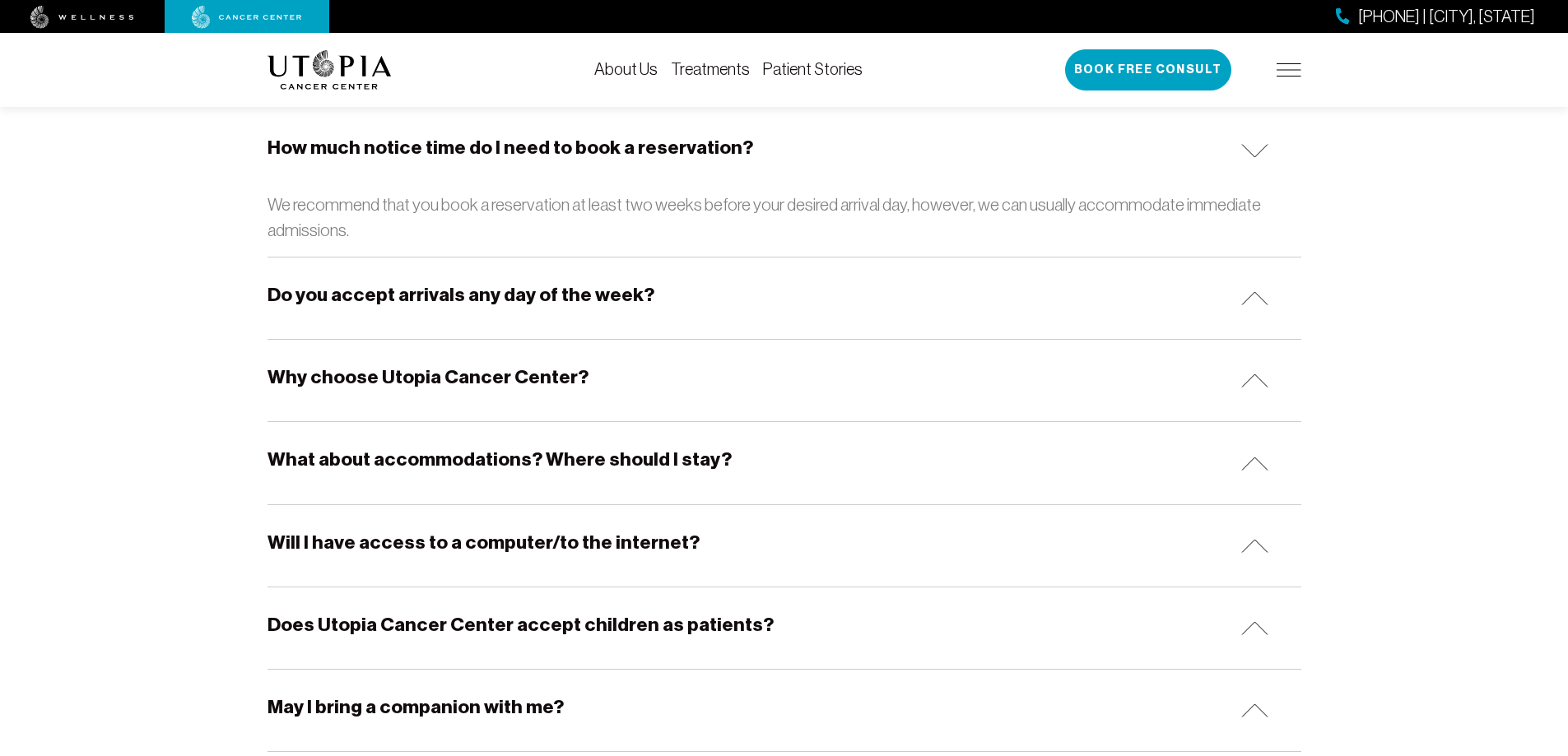 click on "Do you accept arrivals any day of the week?" at bounding box center [784, 298] 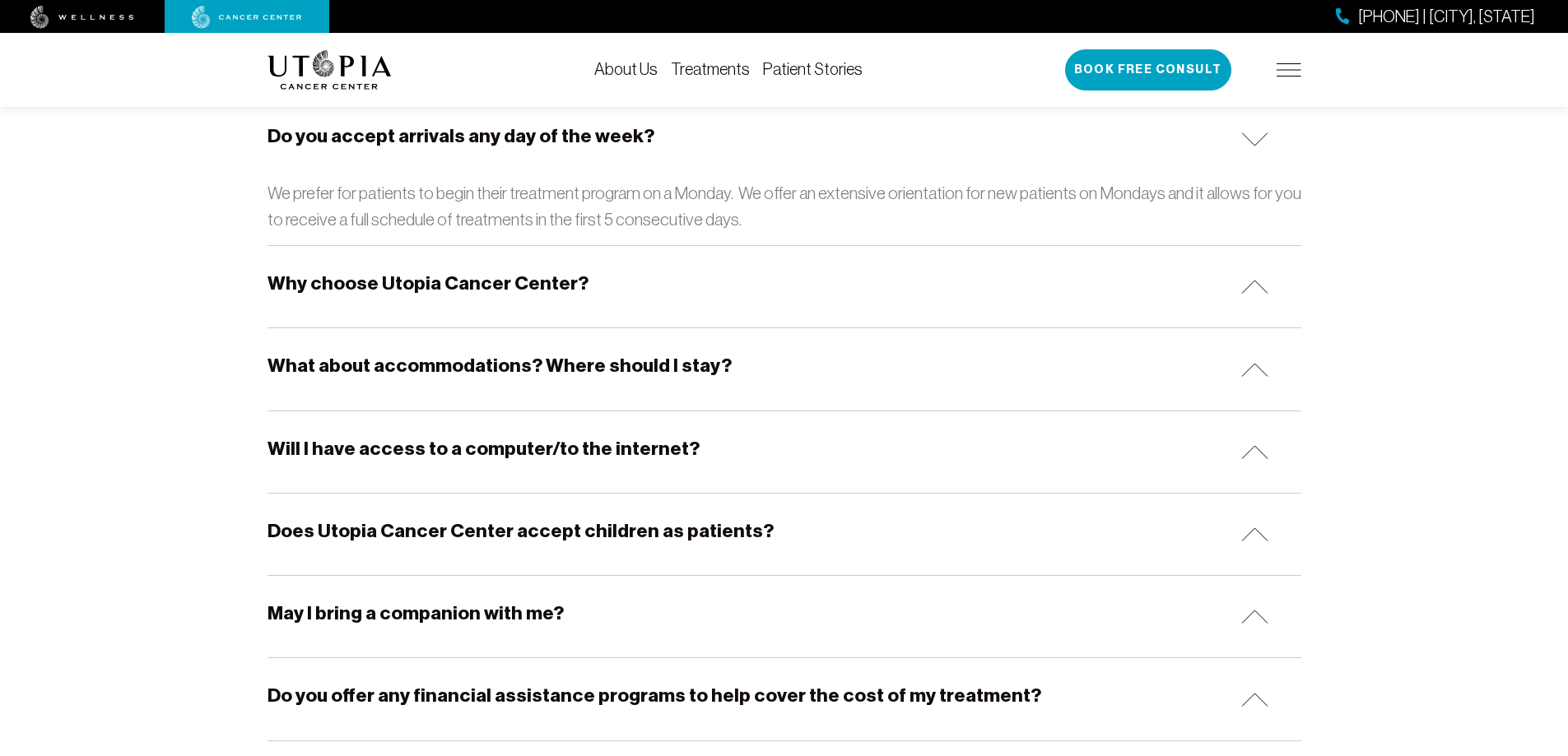 scroll, scrollTop: 494, scrollLeft: 0, axis: vertical 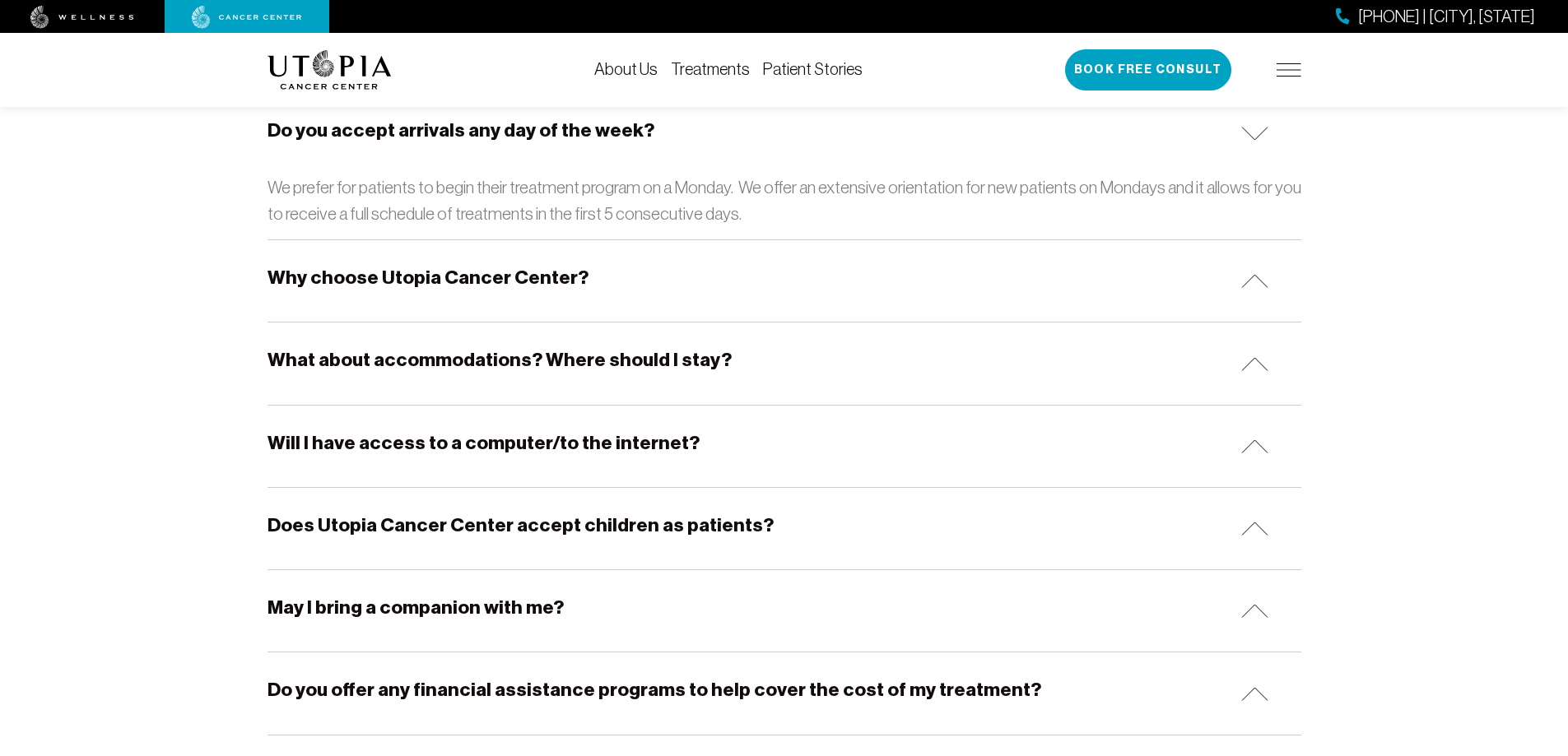 click on "Why choose Utopia Cancer Center?" at bounding box center (784, 281) 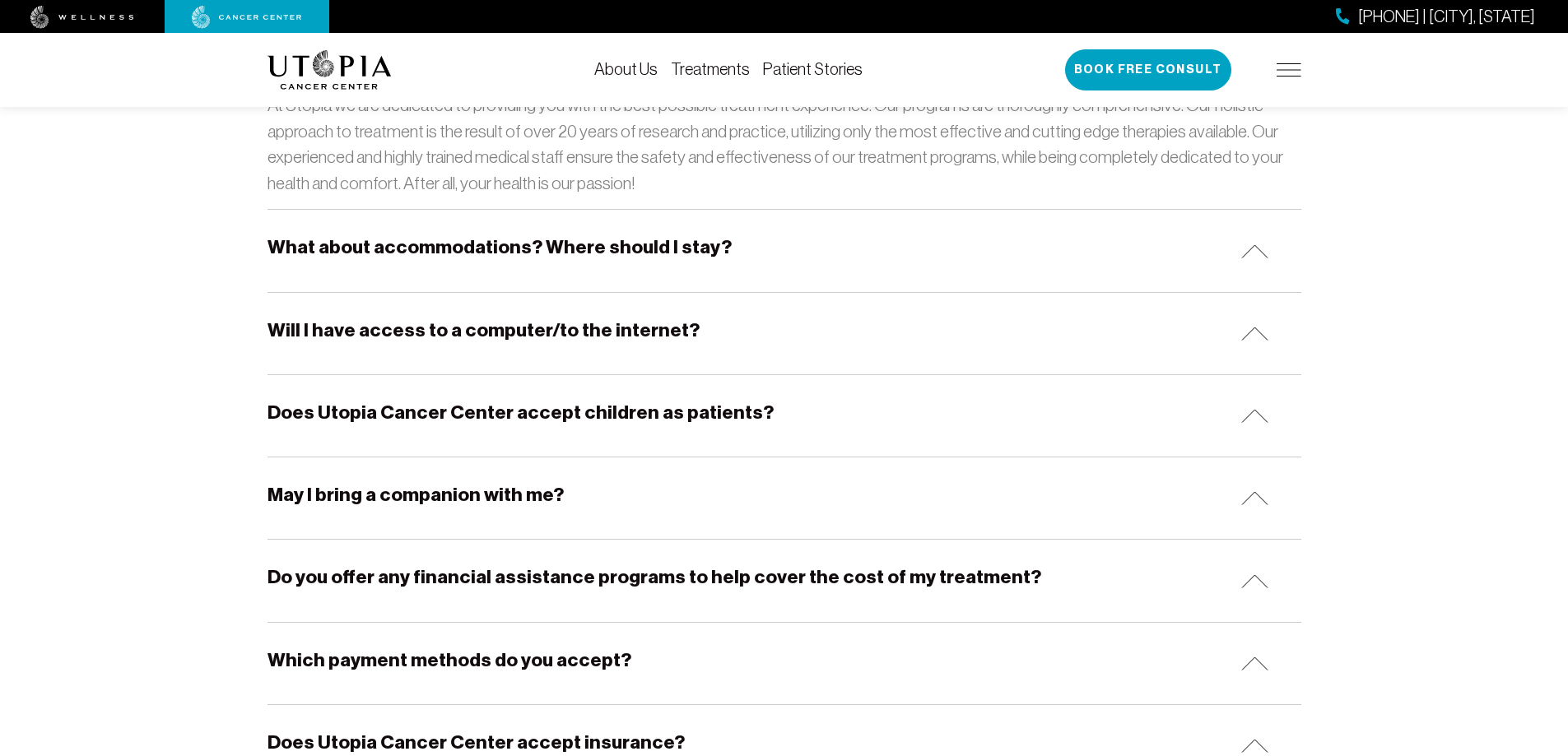 scroll, scrollTop: 740, scrollLeft: 0, axis: vertical 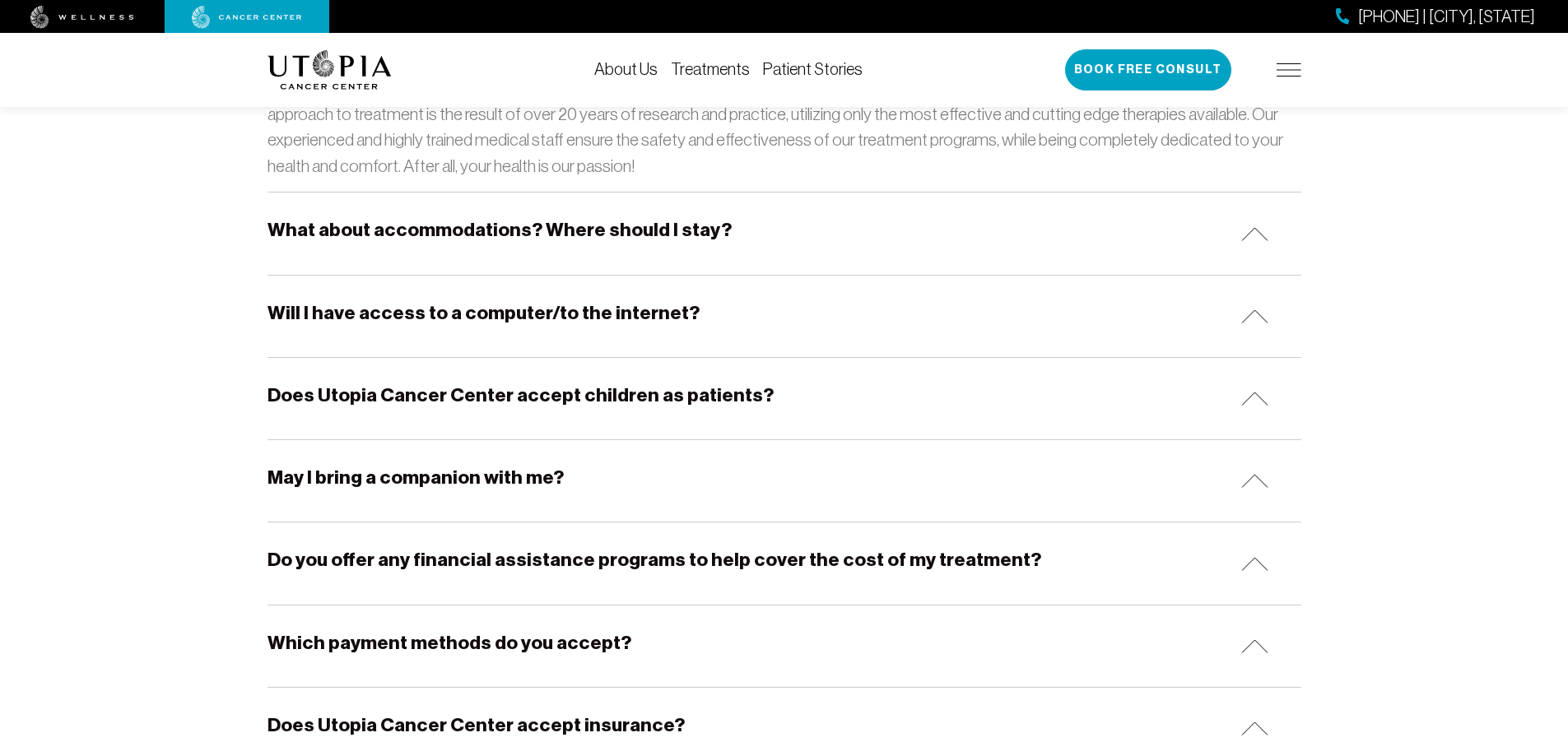 click on "What about accommodations? Where should I stay?" at bounding box center (784, 233) 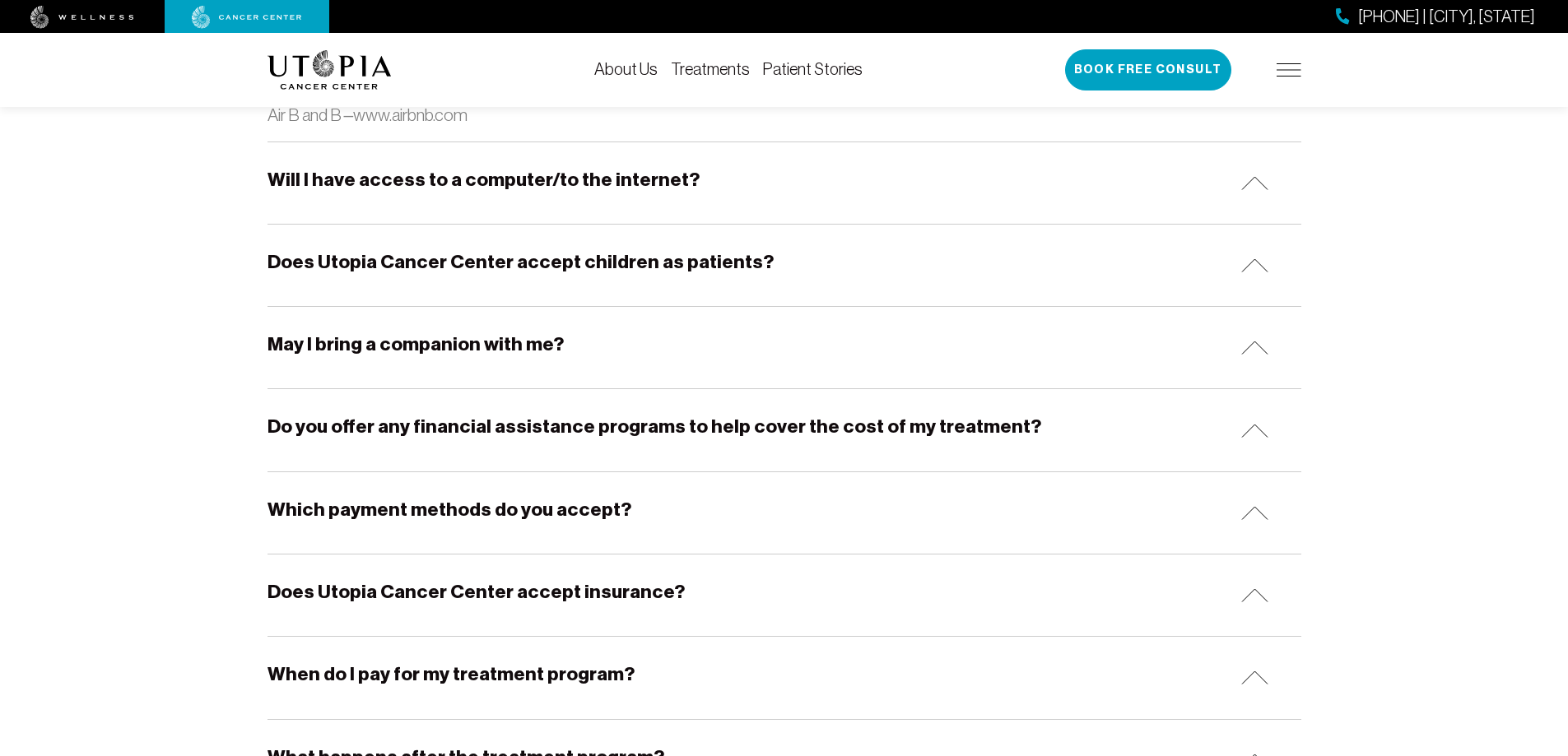 scroll, scrollTop: 2221, scrollLeft: 0, axis: vertical 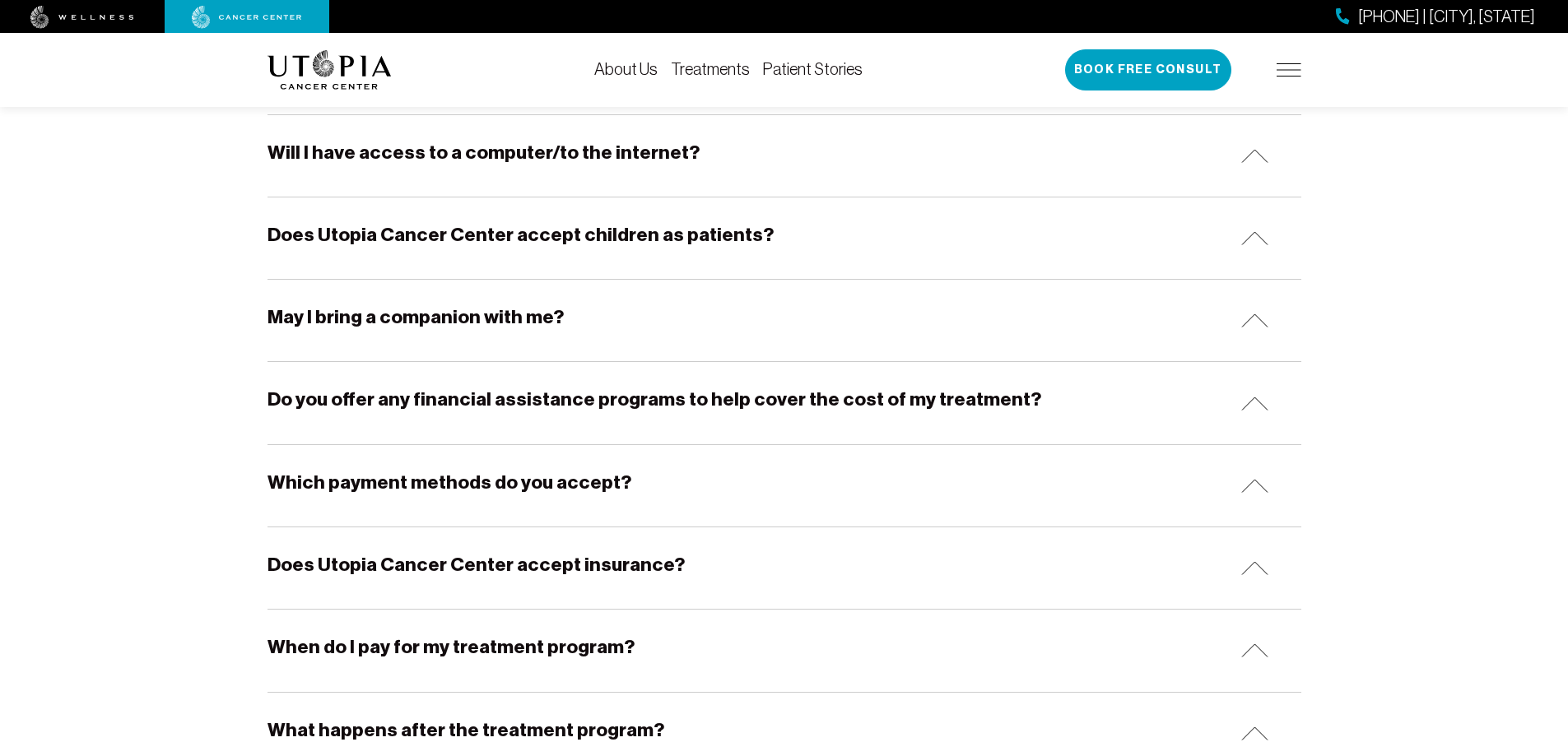 click on "May I bring a companion with me?" at bounding box center (784, 320) 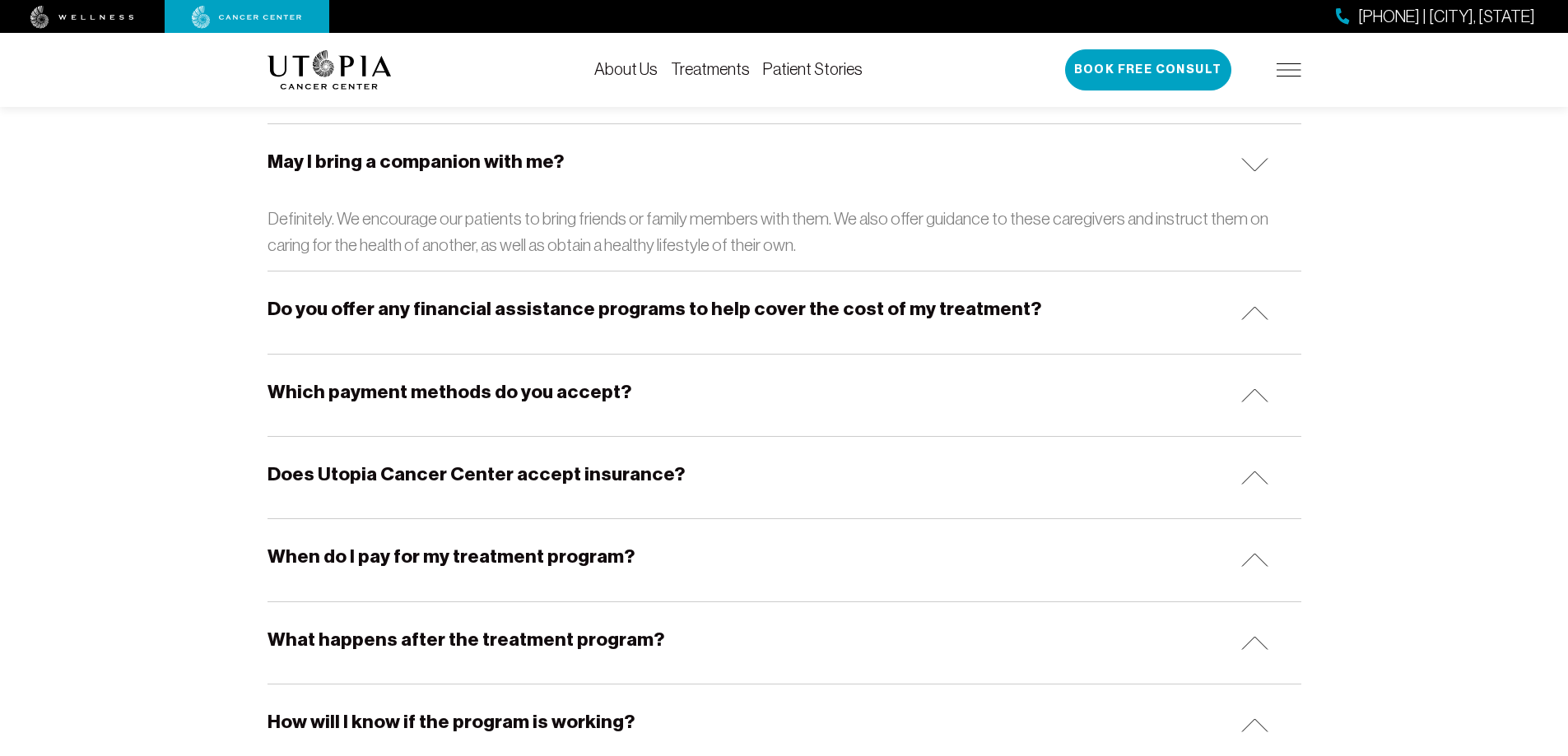 scroll, scrollTop: 2386, scrollLeft: 0, axis: vertical 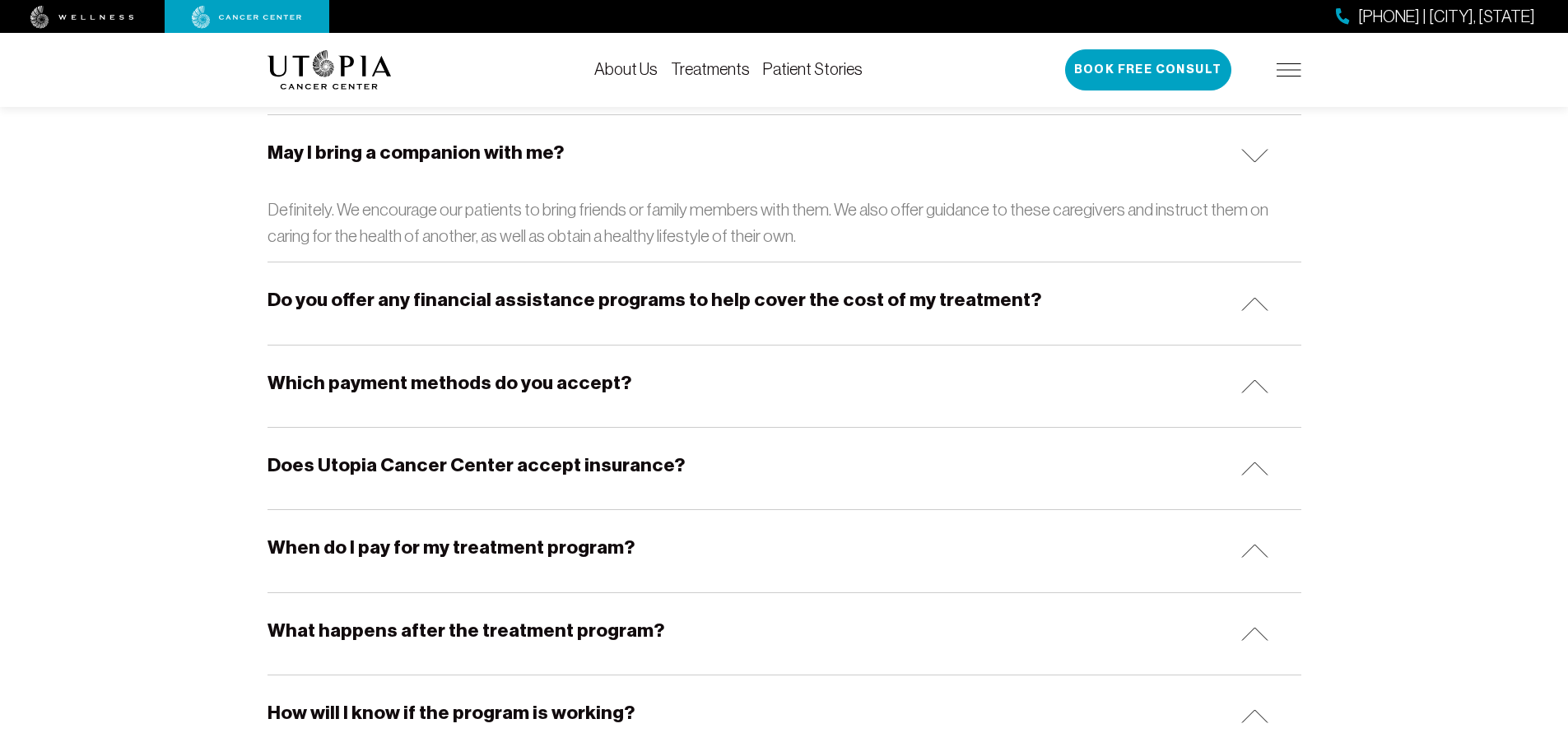 click on "Does Utopia Cancer Center accept insurance?" at bounding box center (784, 468) 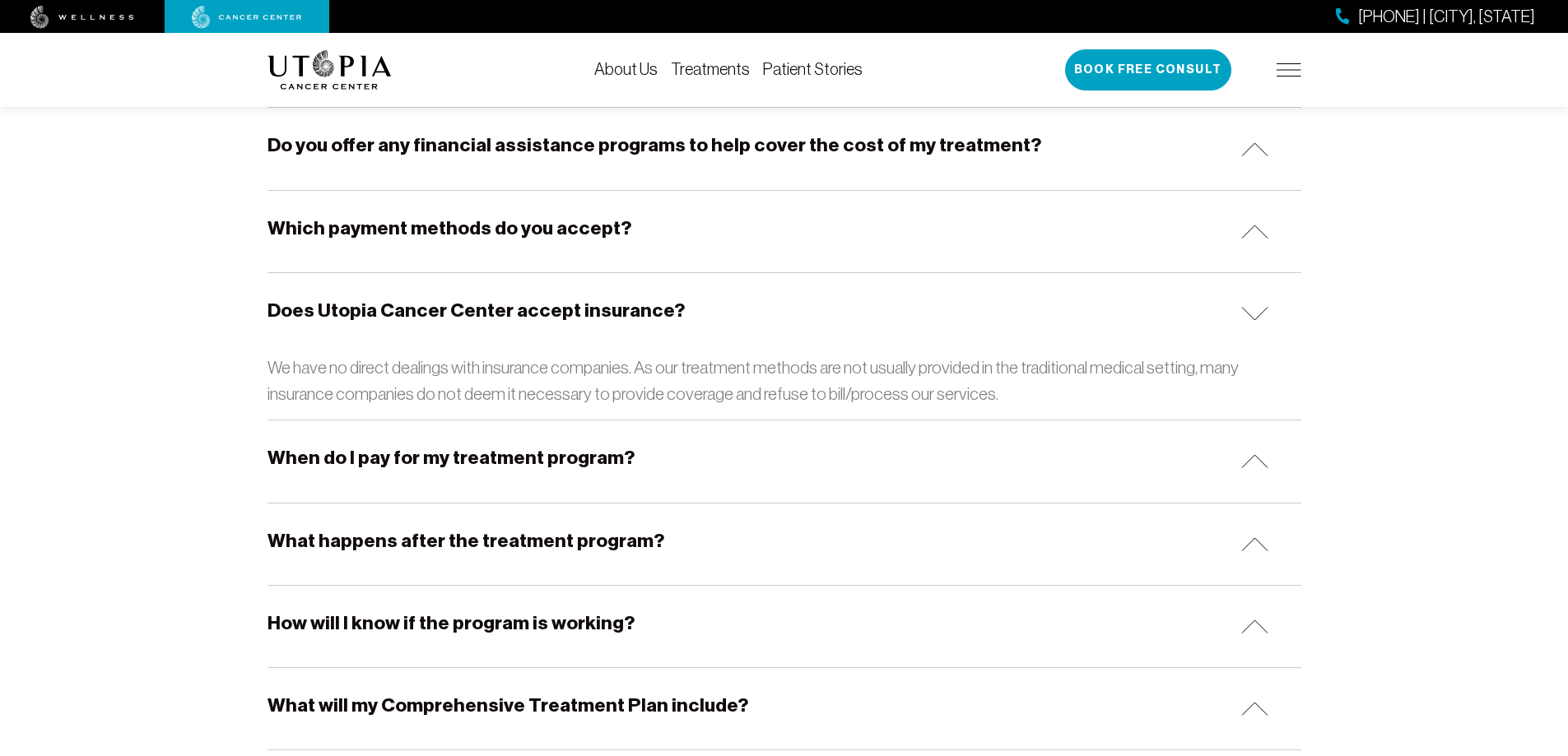 scroll, scrollTop: 2550, scrollLeft: 0, axis: vertical 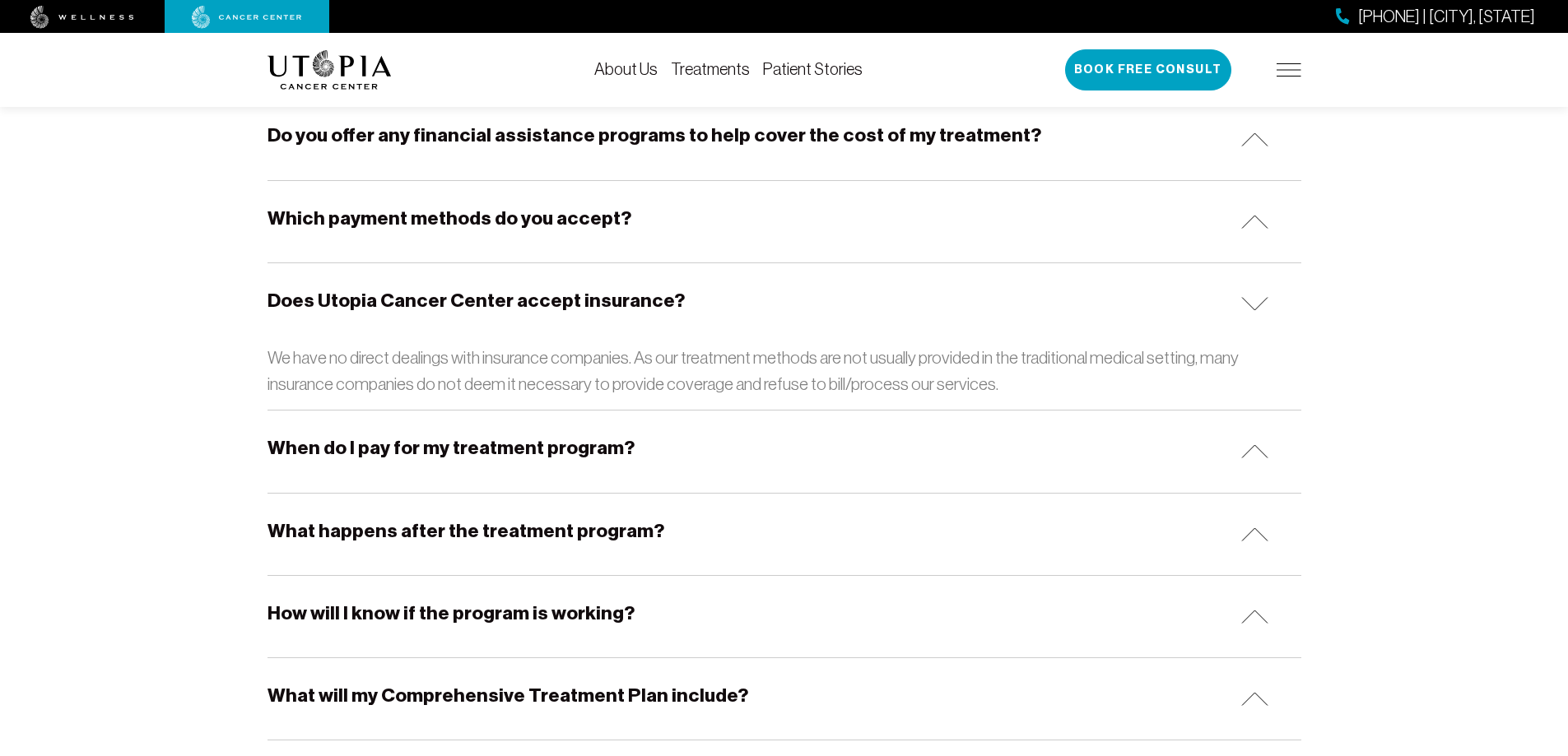 click on "When do I pay for my treatment program?" at bounding box center (784, 451) 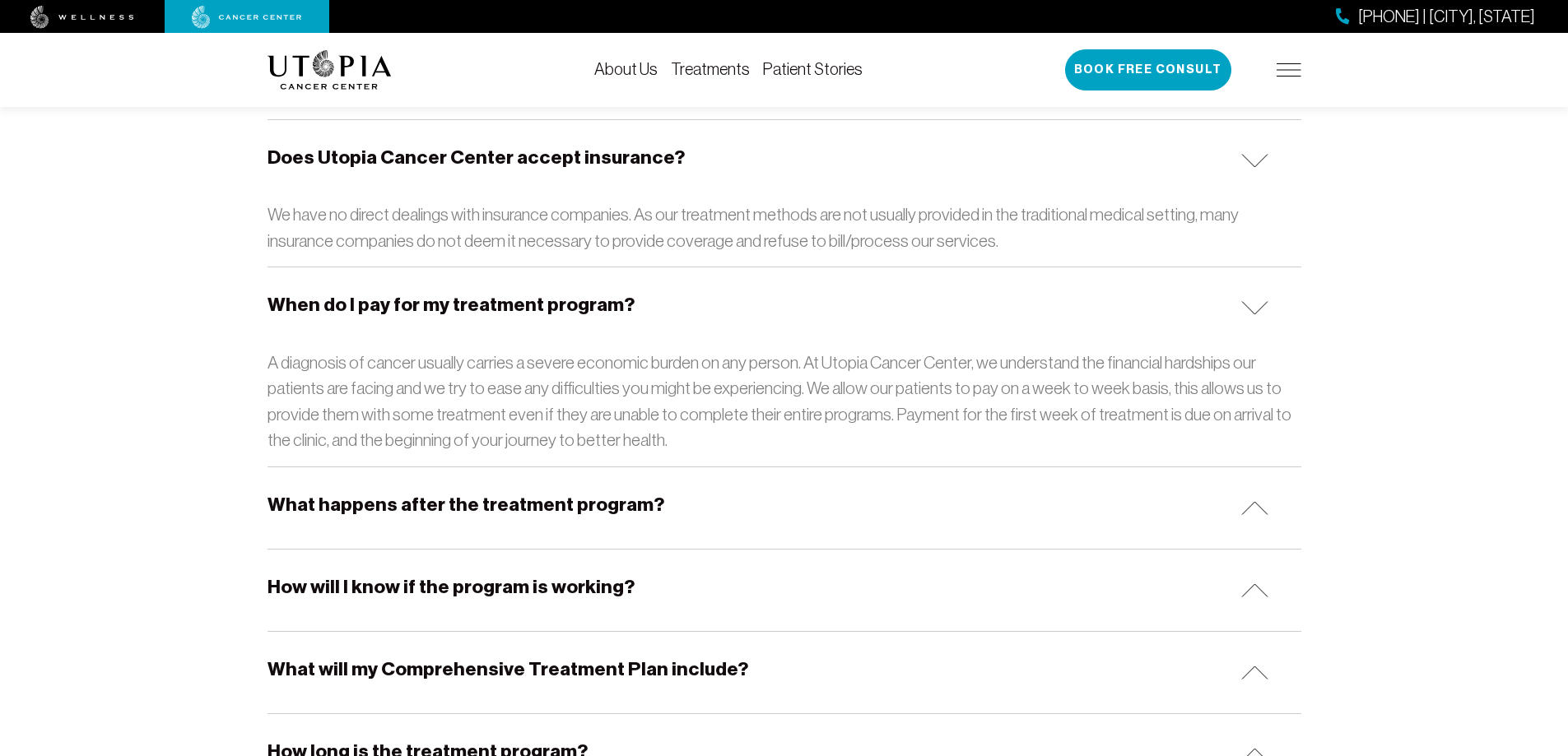 scroll, scrollTop: 2715, scrollLeft: 0, axis: vertical 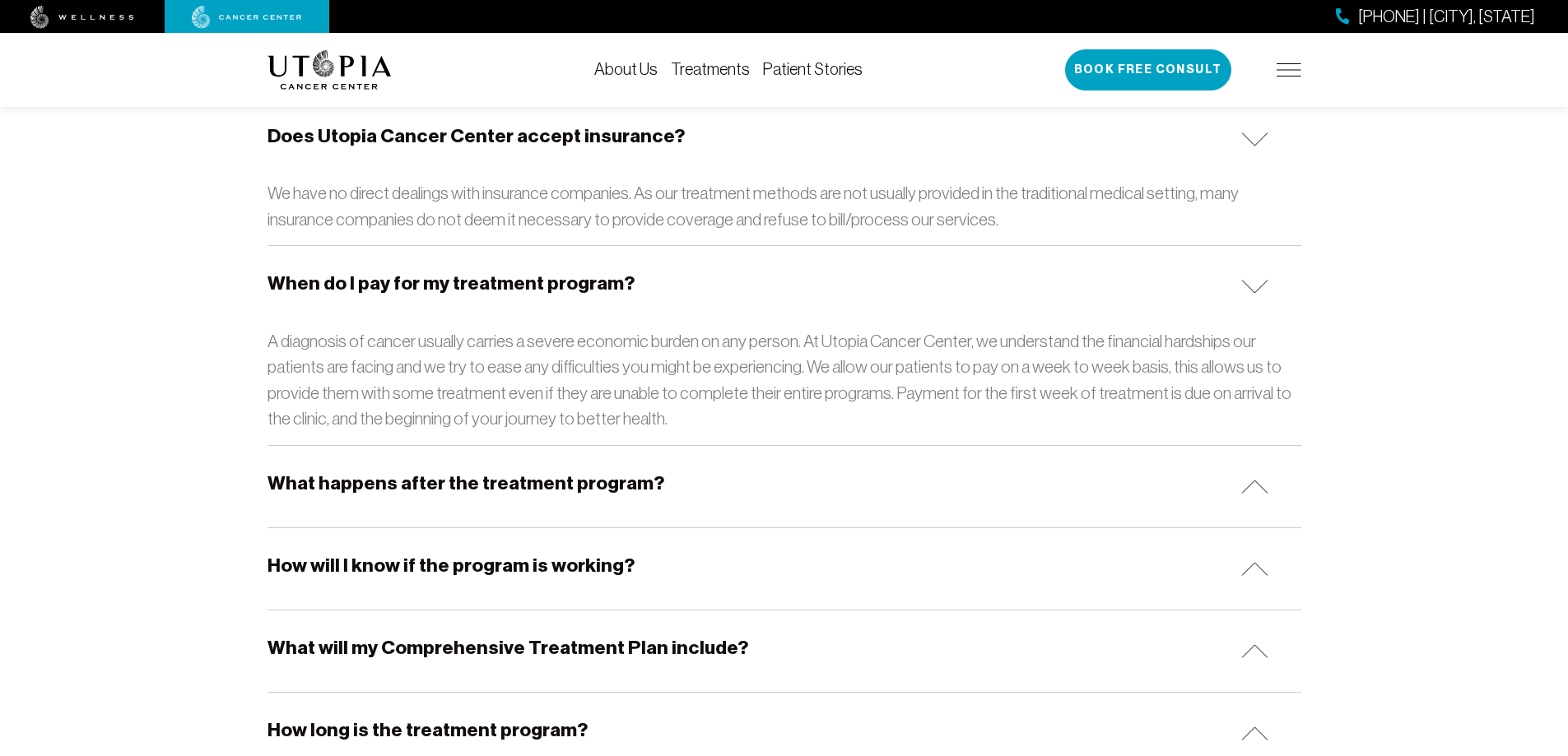 click on "What happens after the treatment program?" at bounding box center (784, 486) 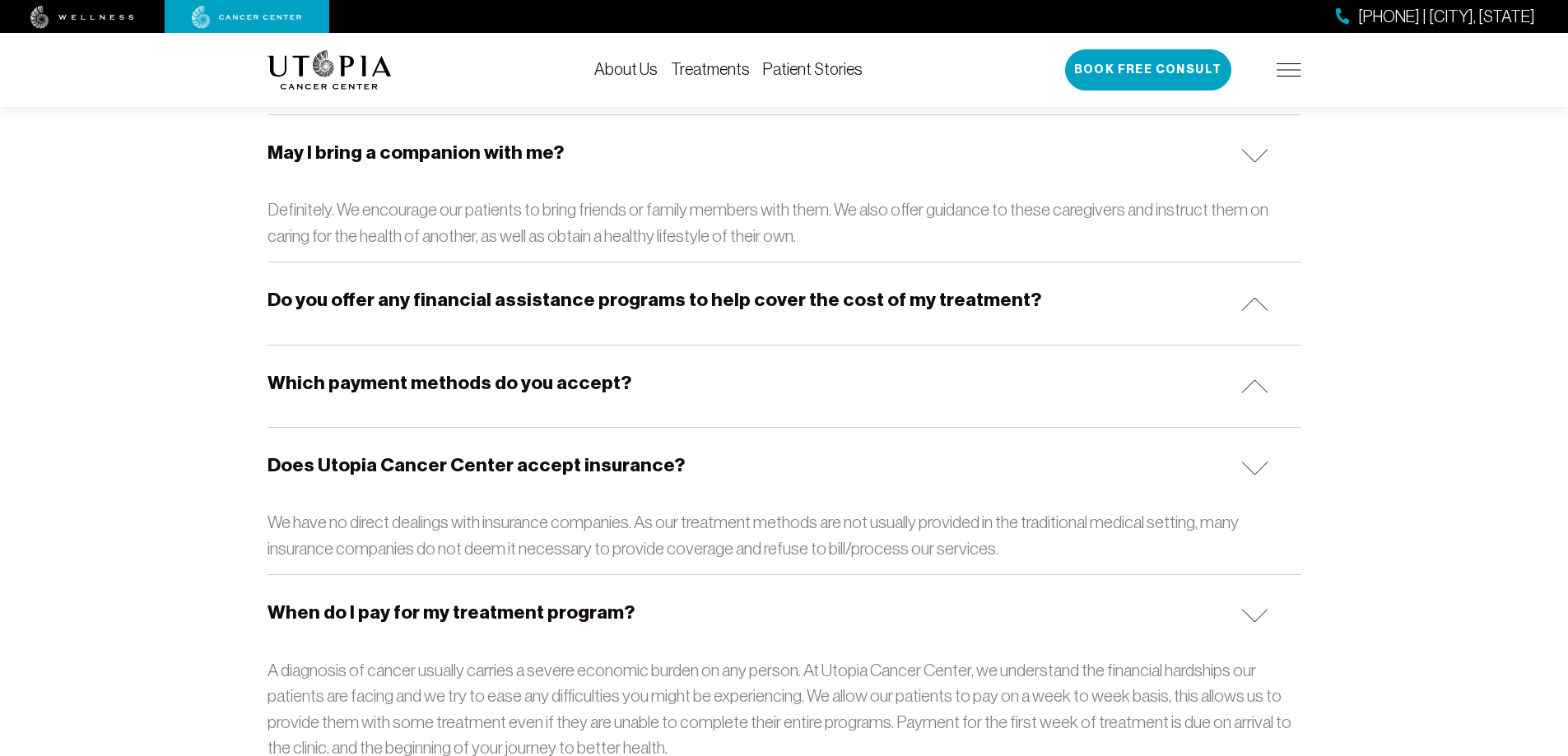 scroll, scrollTop: 2303, scrollLeft: 0, axis: vertical 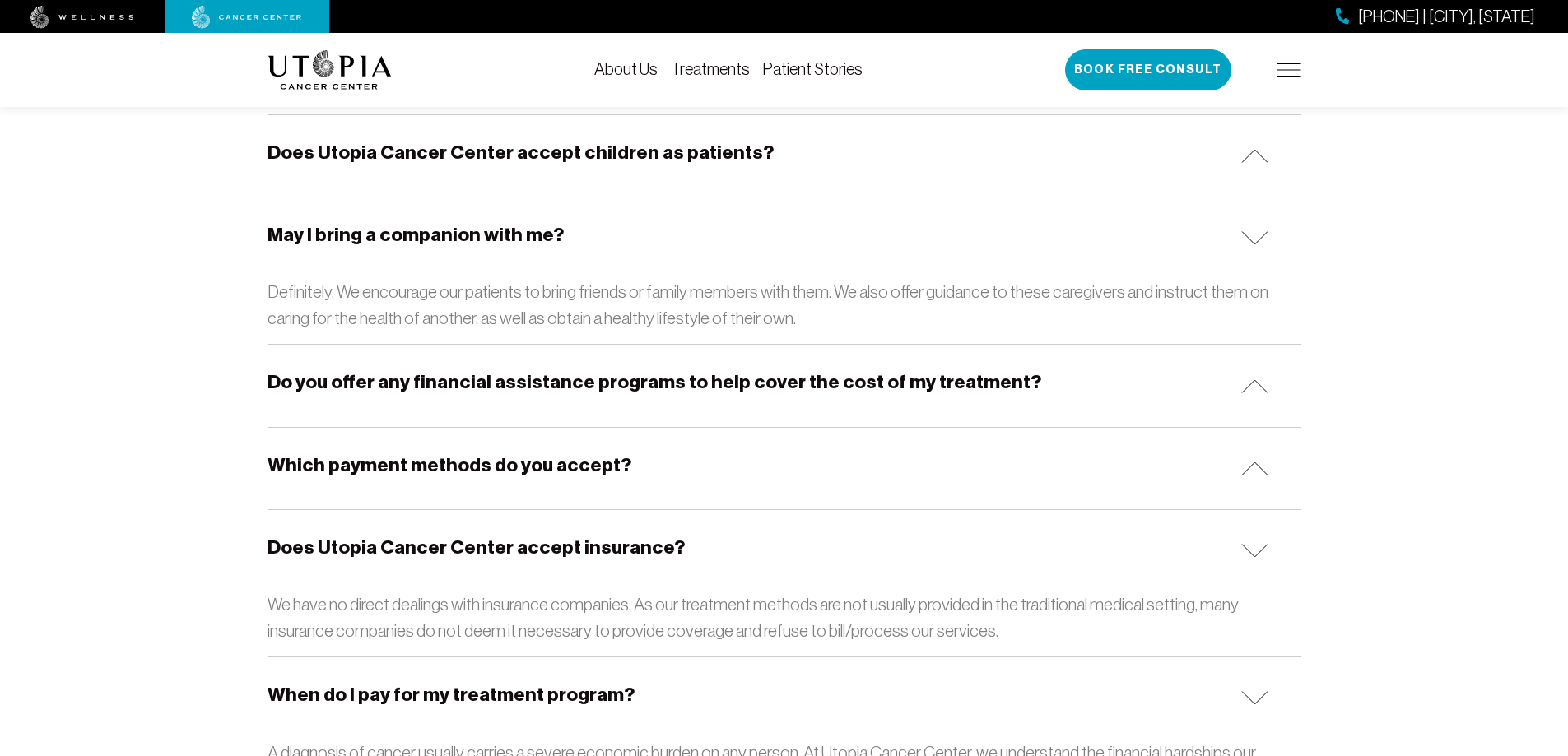 click on "Which payment methods do you accept?" at bounding box center (784, 468) 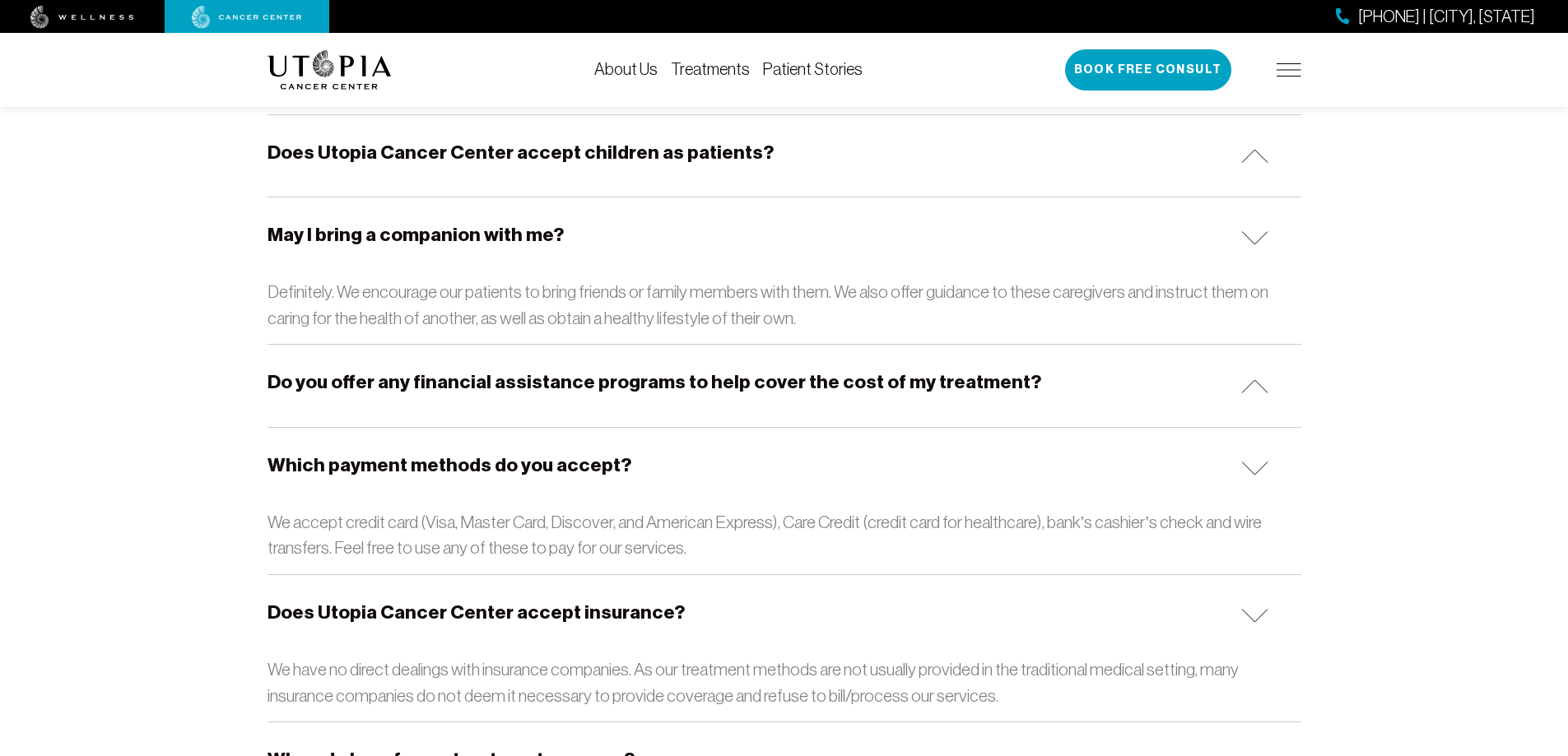 click on "Do you offer any financial assistance programs to help cover the cost of my treatment?" at bounding box center [784, 385] 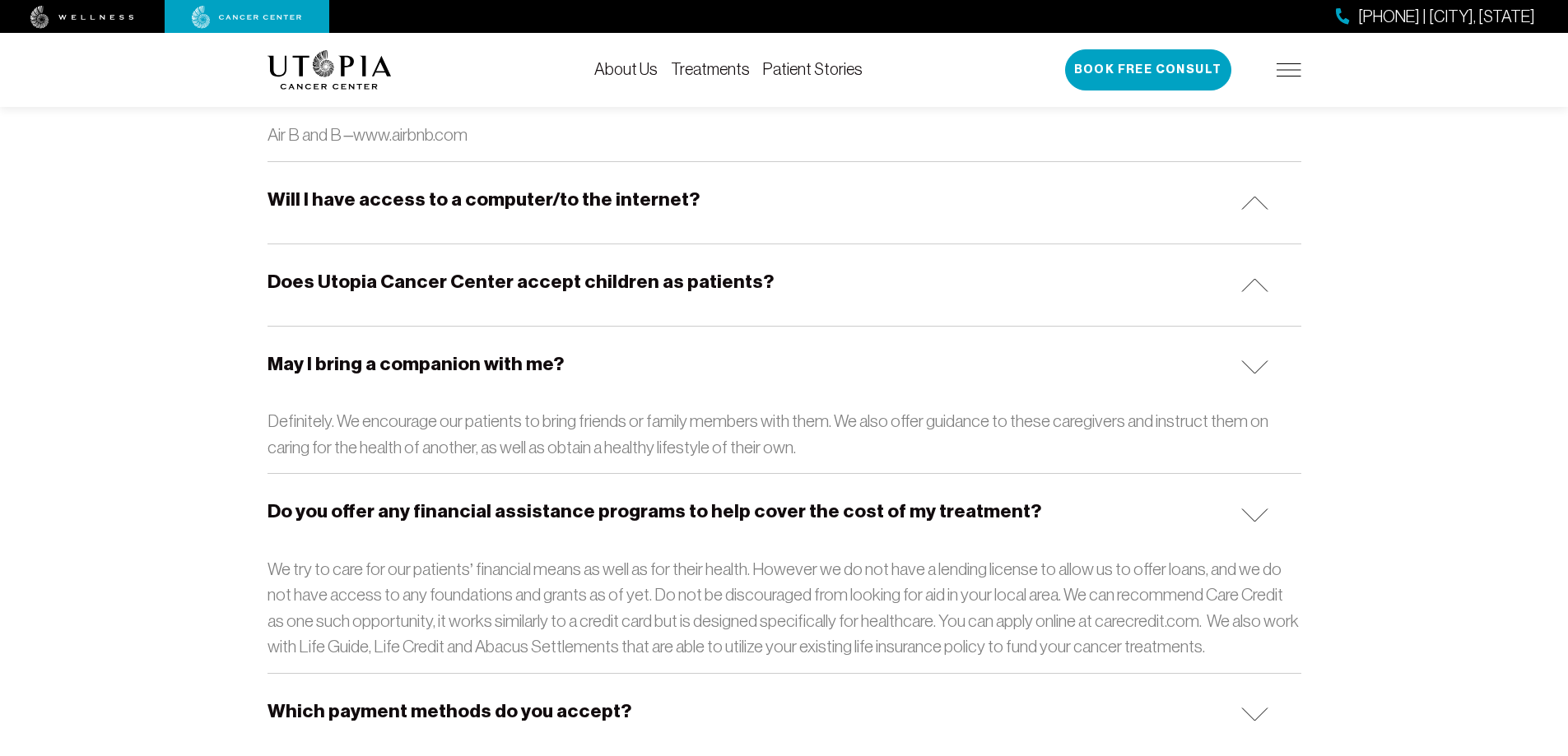 scroll, scrollTop: 1974, scrollLeft: 0, axis: vertical 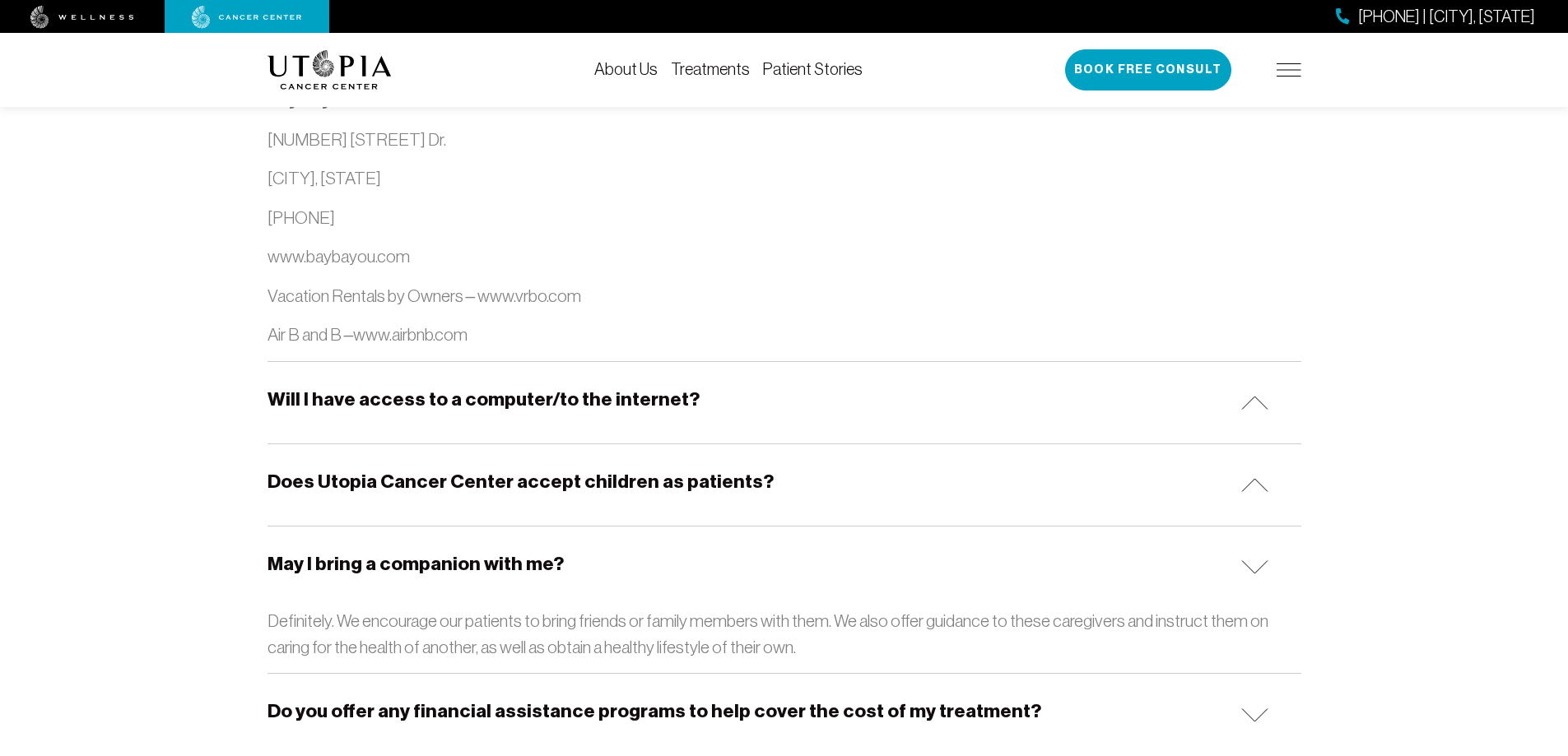 click at bounding box center (82, 17) 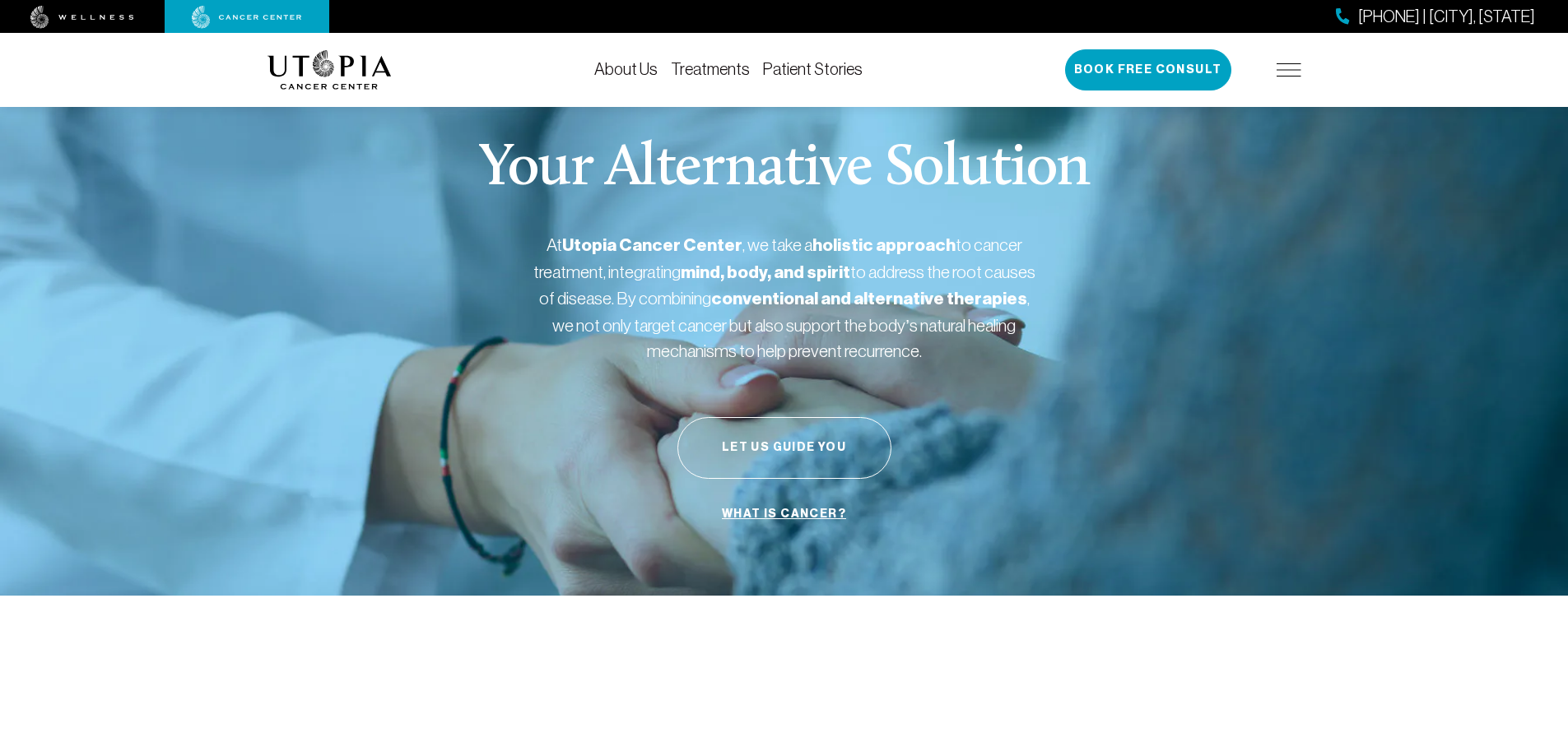 scroll, scrollTop: 0, scrollLeft: 0, axis: both 